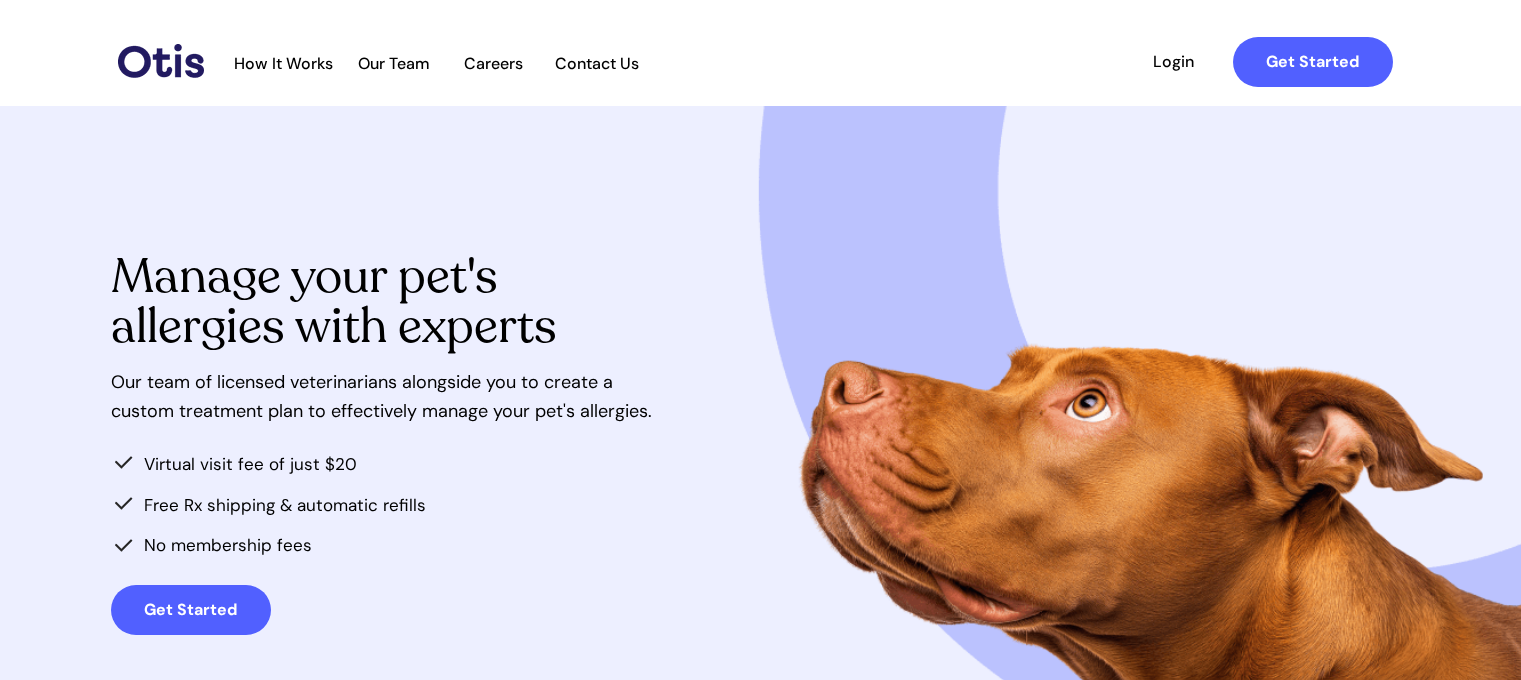 scroll, scrollTop: 0, scrollLeft: 0, axis: both 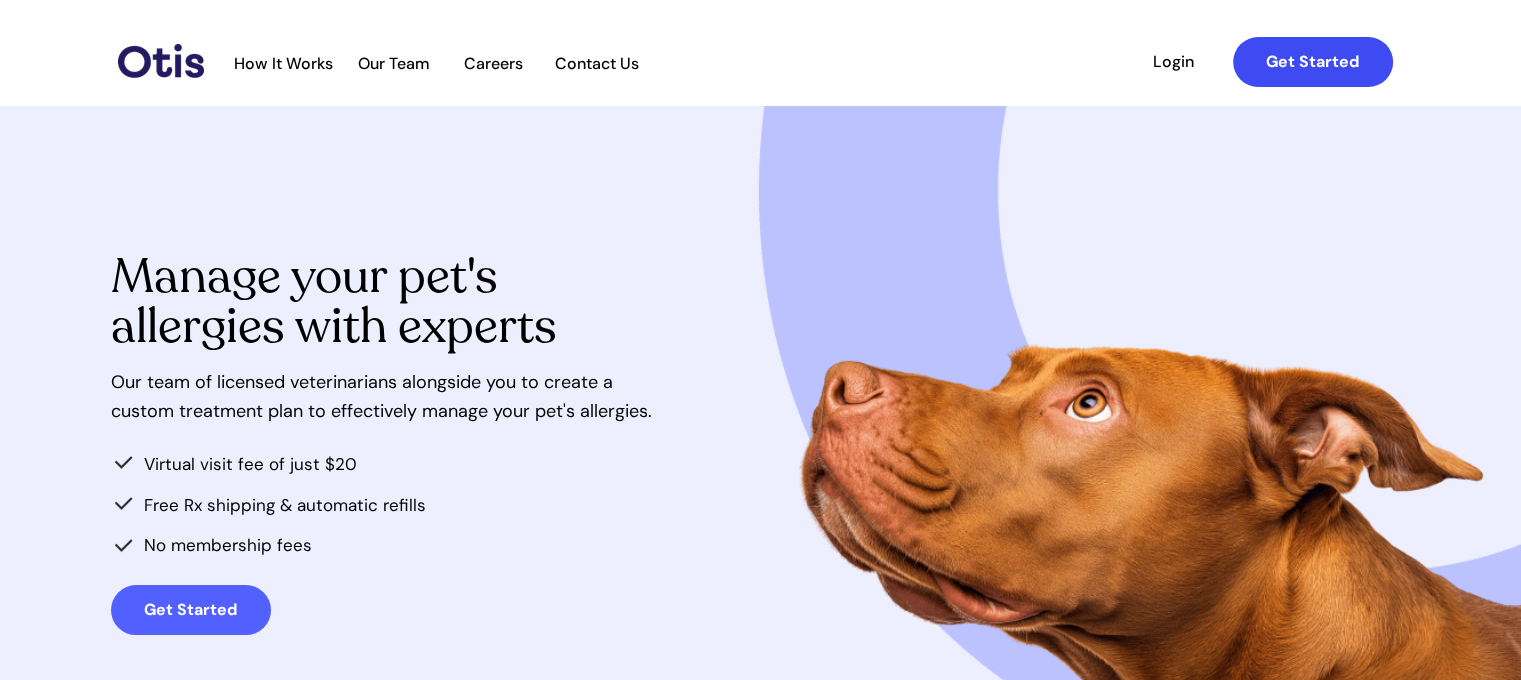 click on "Get Started" at bounding box center (1312, 61) 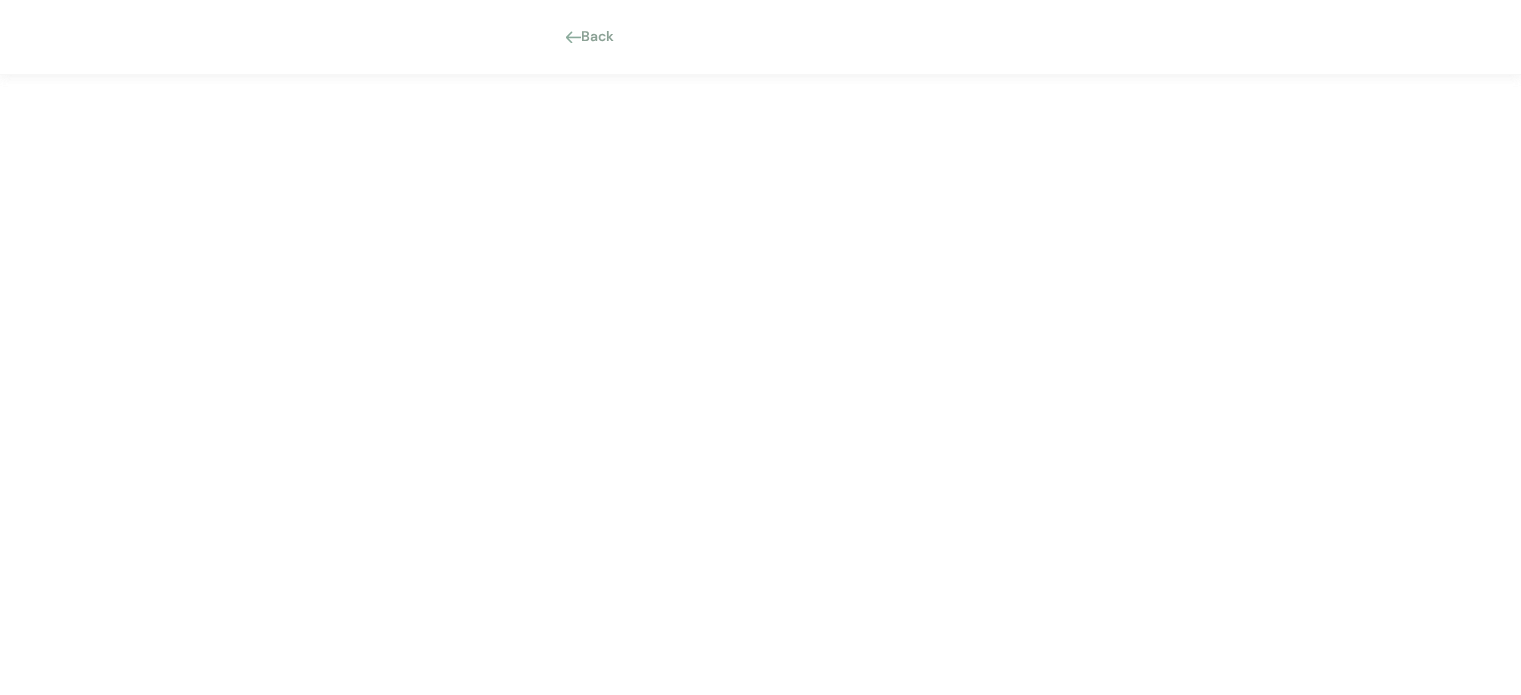 scroll, scrollTop: 0, scrollLeft: 0, axis: both 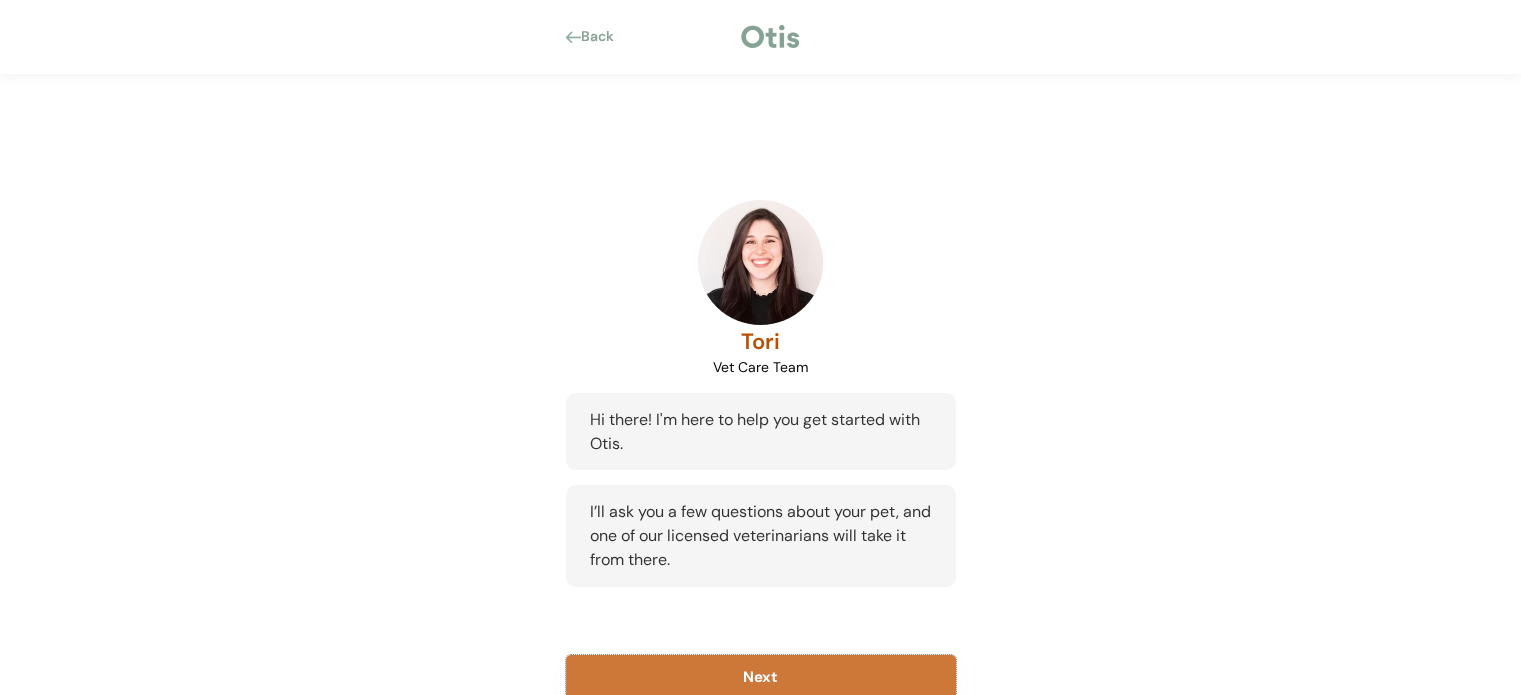 click on "Next" at bounding box center [761, 677] 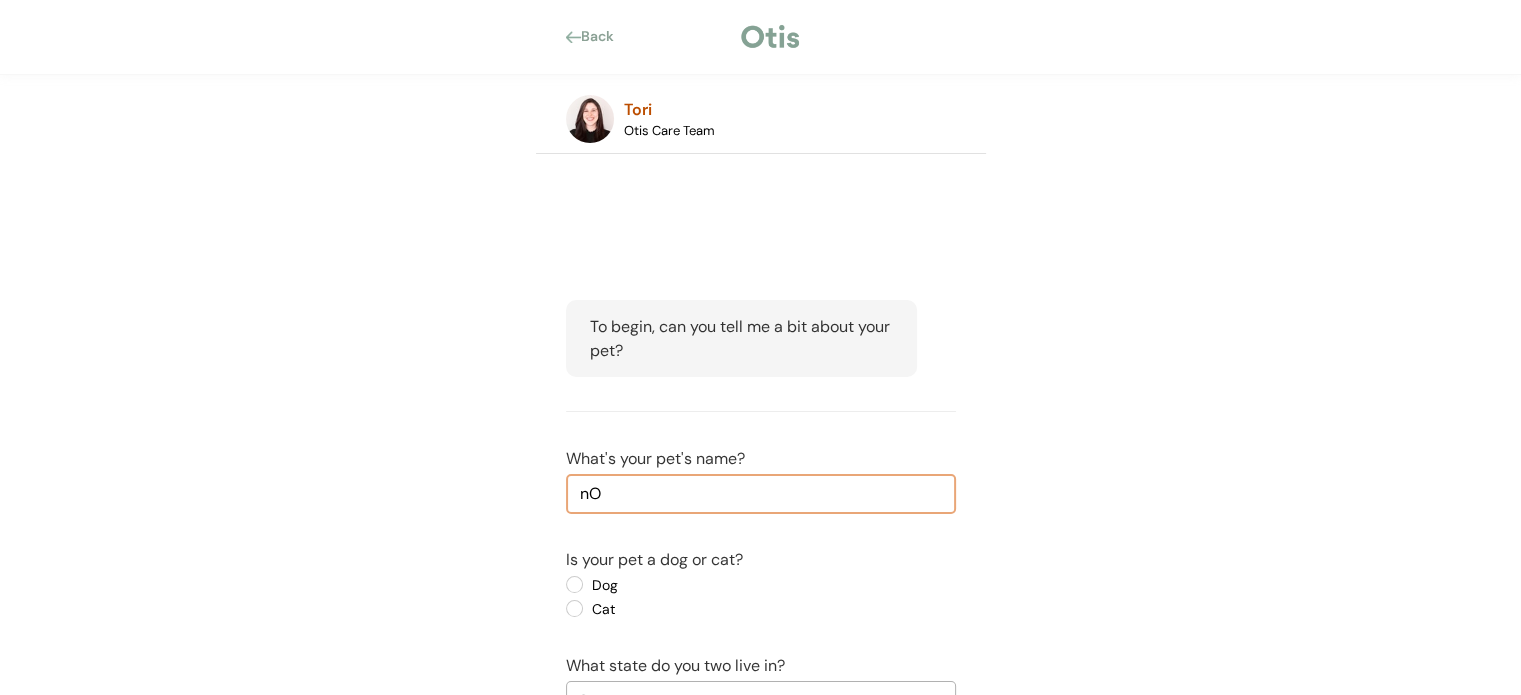 type on "n" 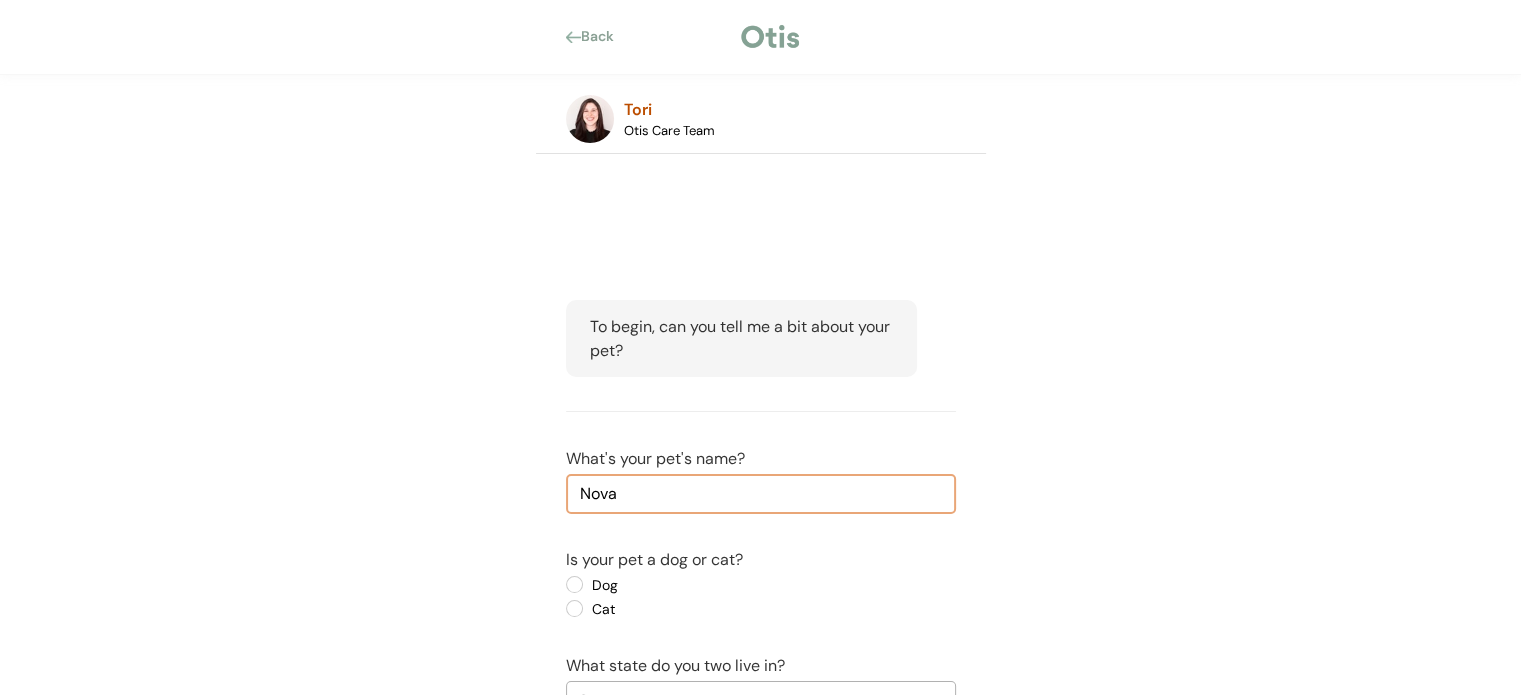 type on "Nova" 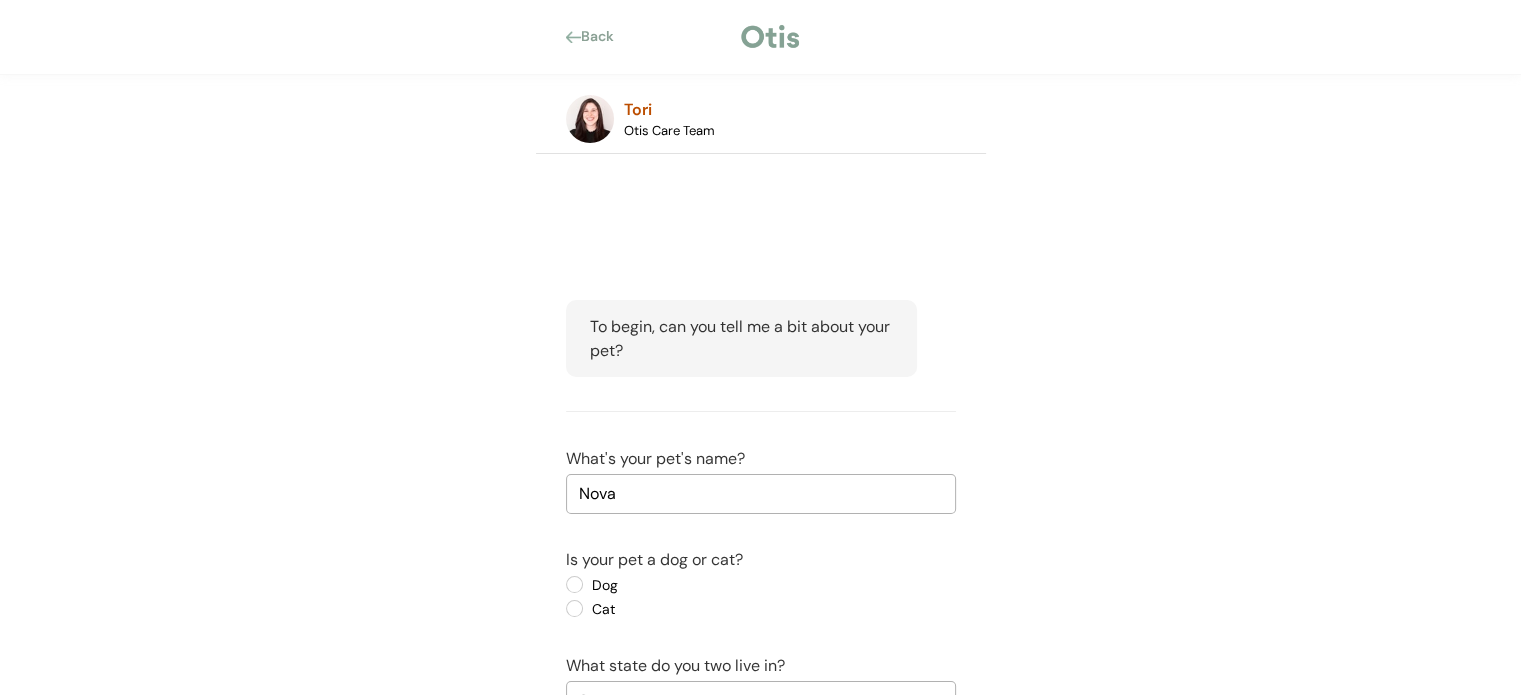 click on "Is your pet a dog or cat? Dog Cat" at bounding box center [761, 583] 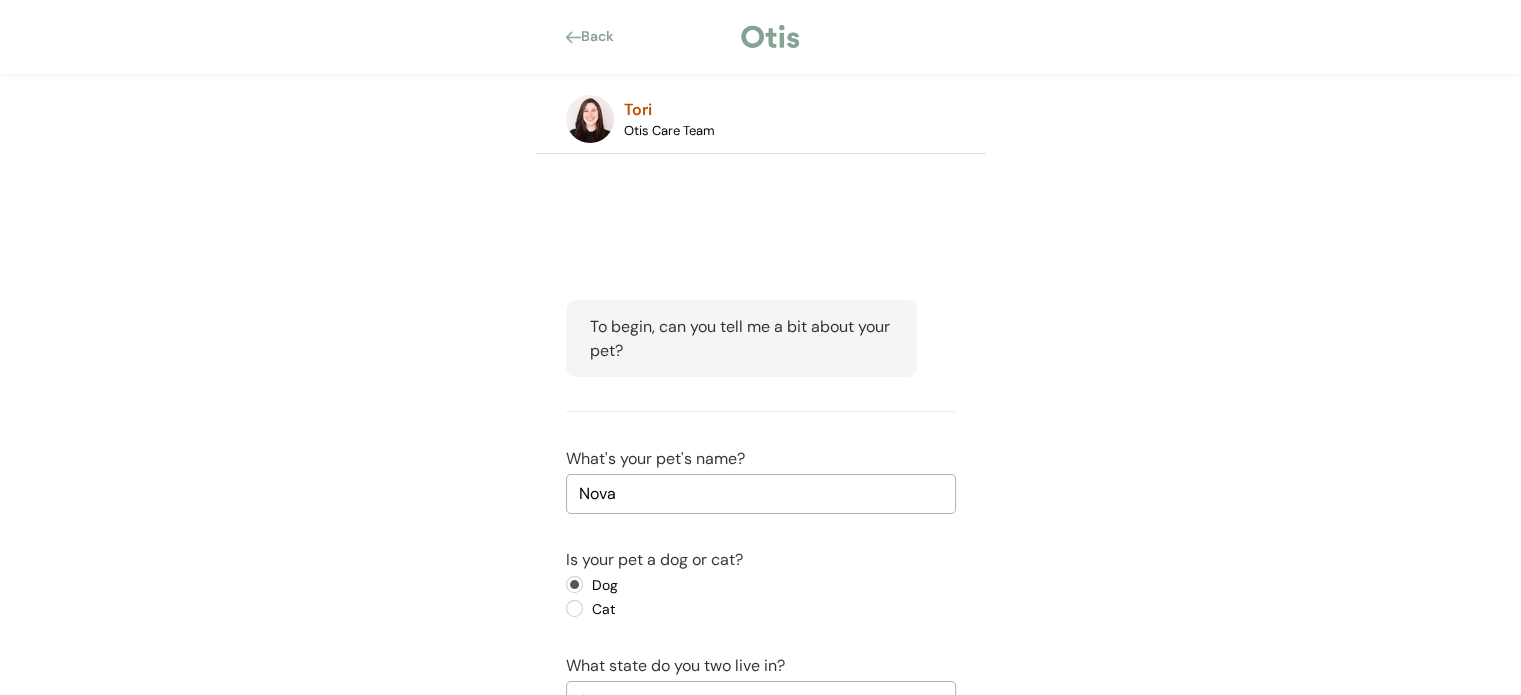 scroll, scrollTop: 157, scrollLeft: 0, axis: vertical 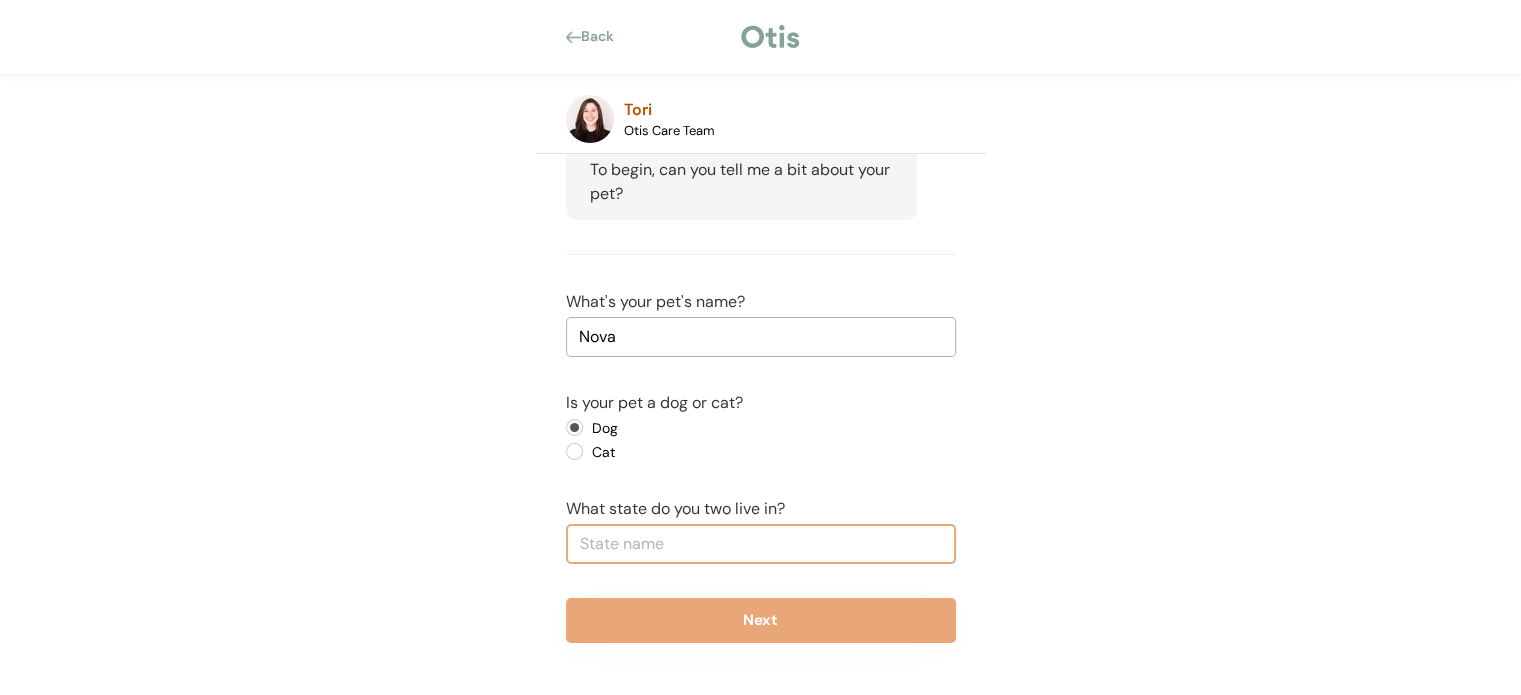 click at bounding box center (761, 544) 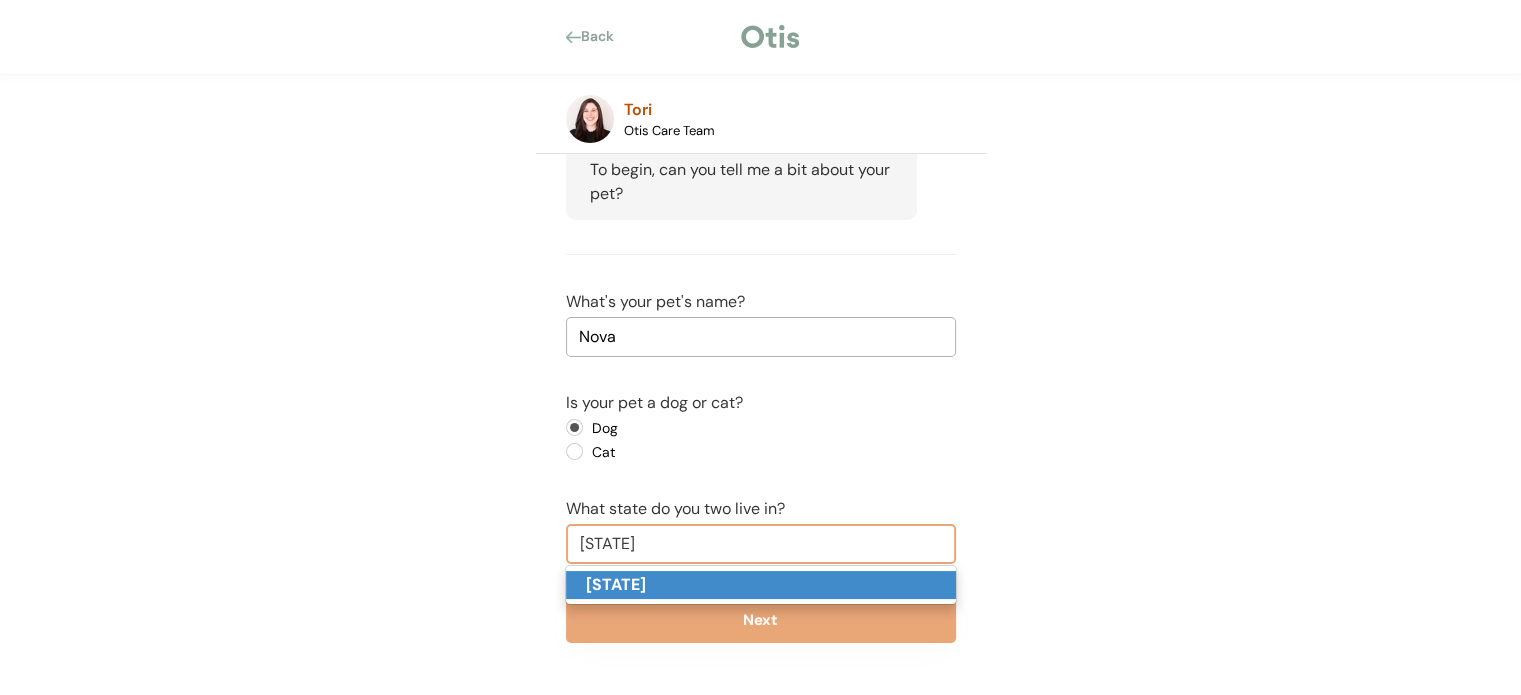 click on "Alabama" at bounding box center (761, 585) 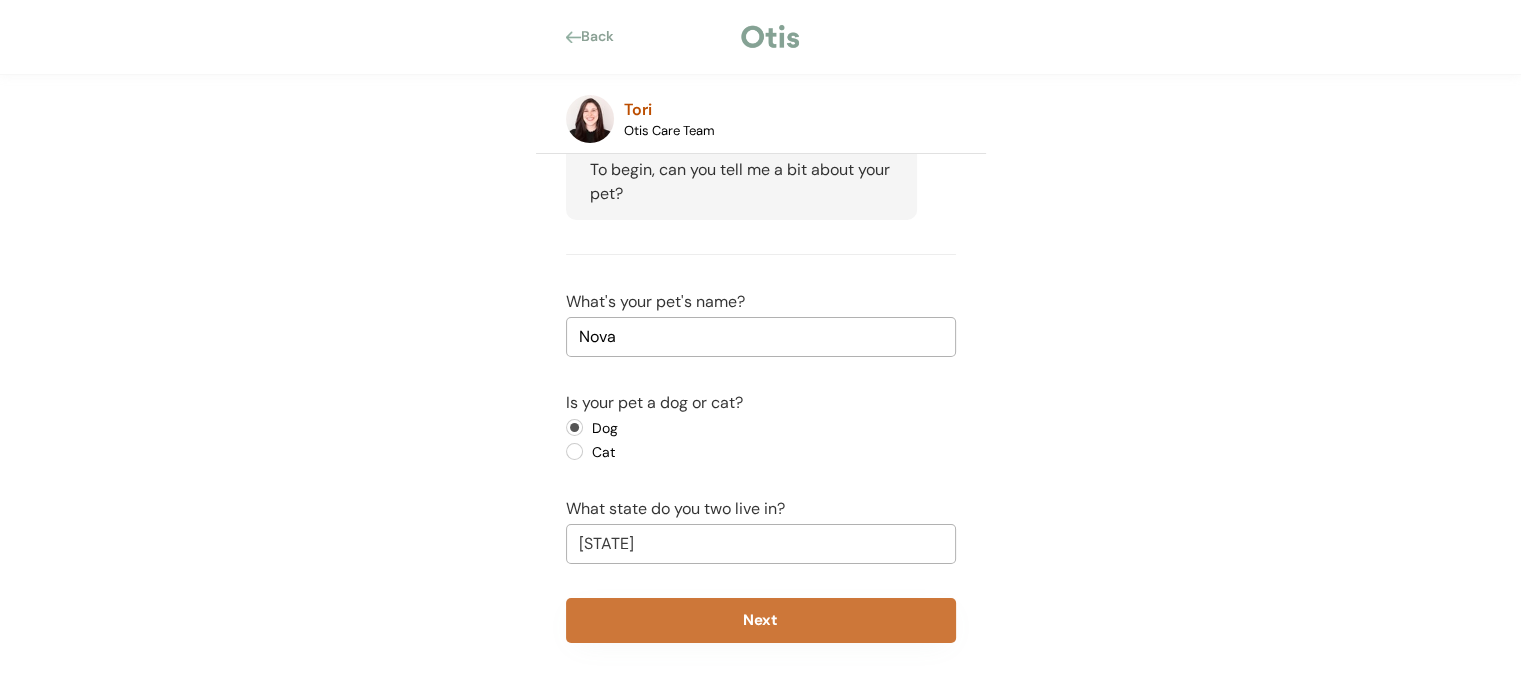 type on "Alabama" 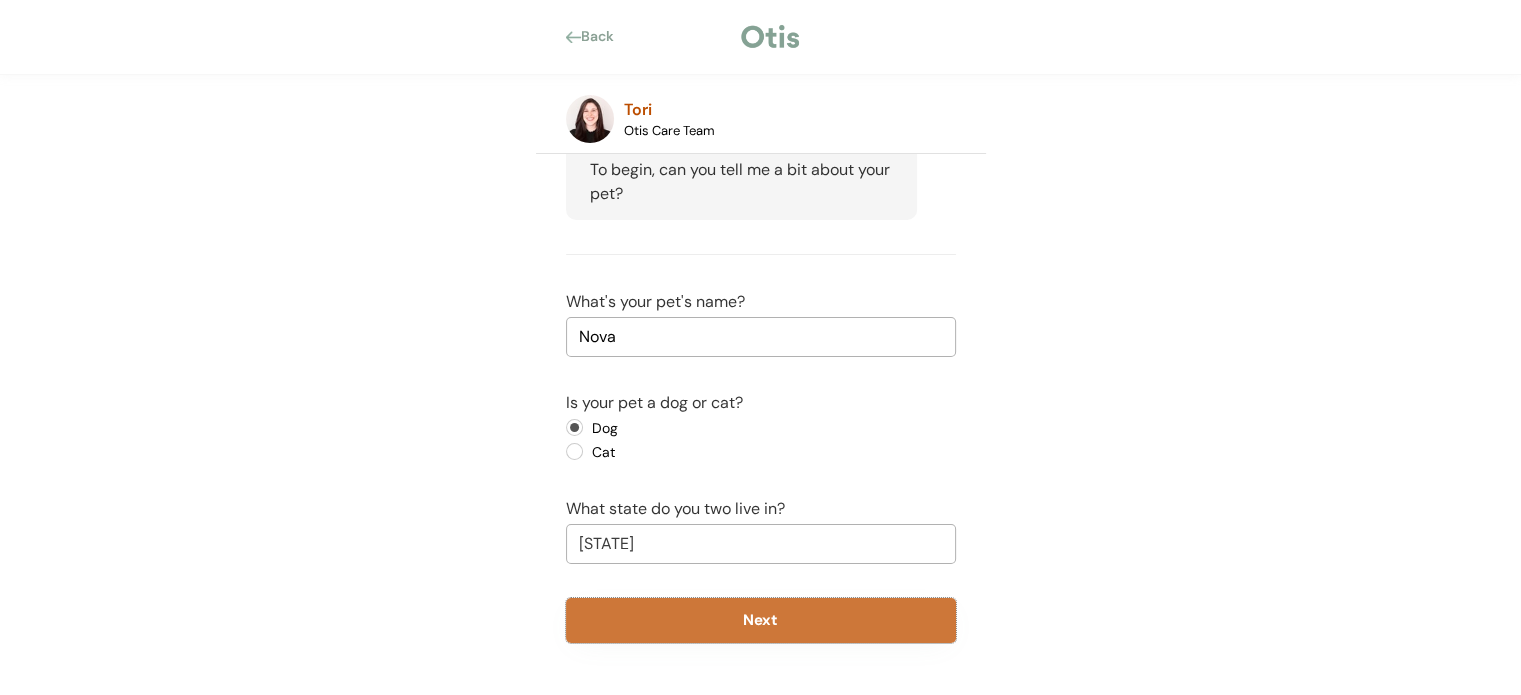 click on "Next" at bounding box center (761, 620) 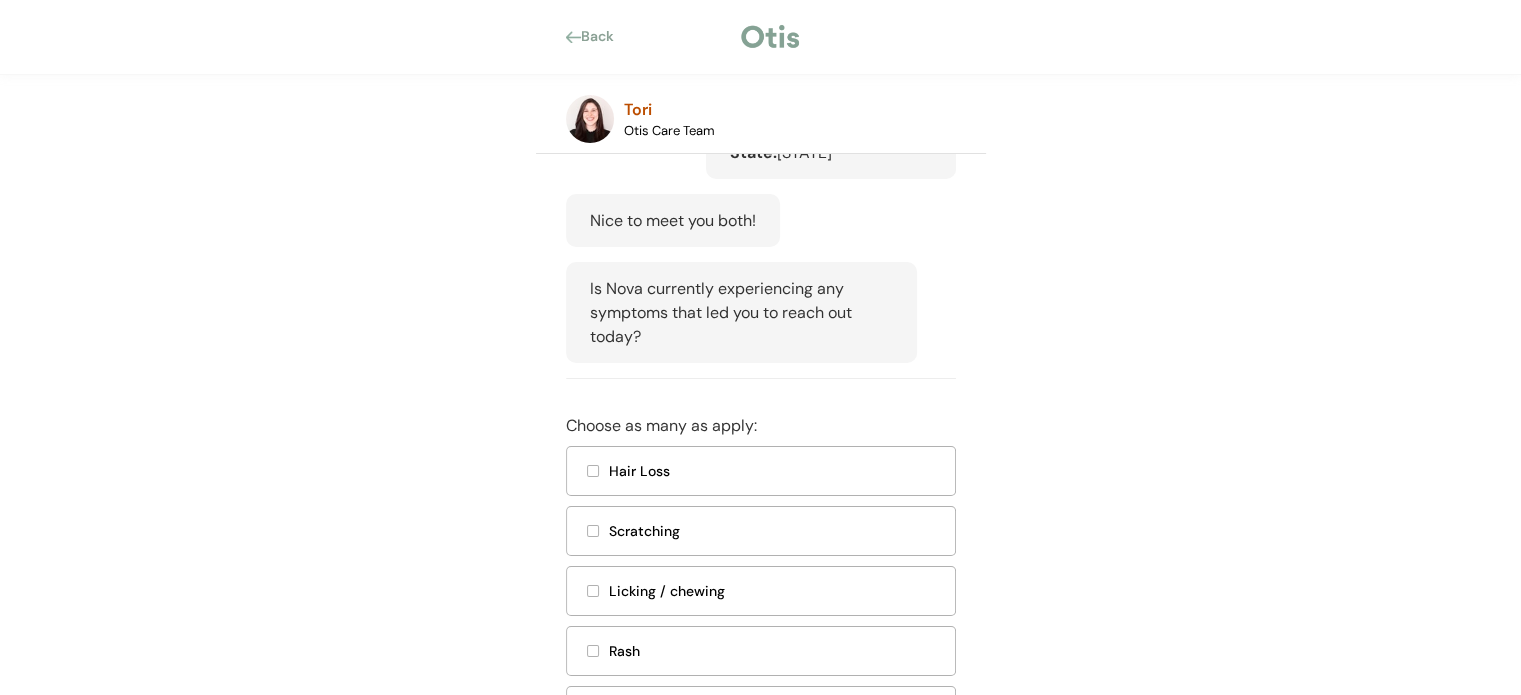 scroll, scrollTop: 308, scrollLeft: 0, axis: vertical 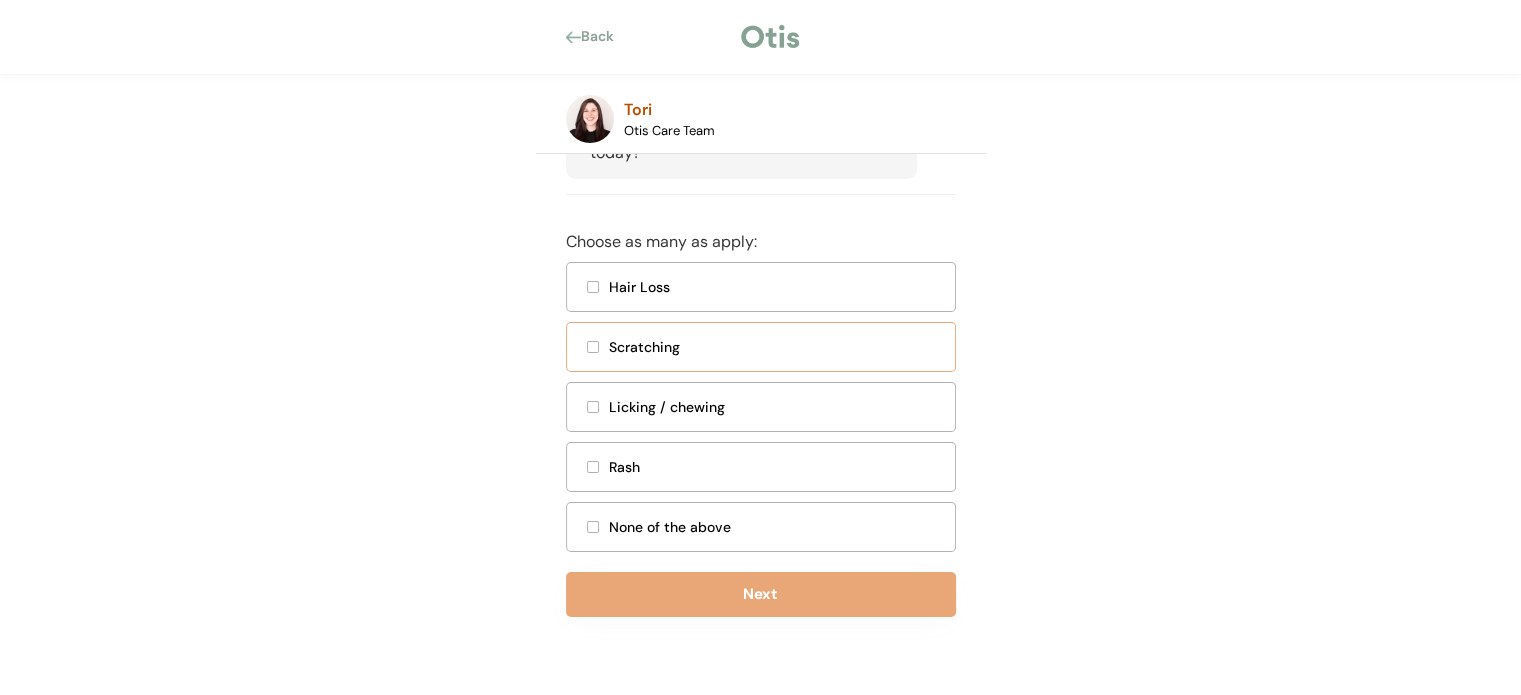 click on "Scratching" at bounding box center [761, 347] 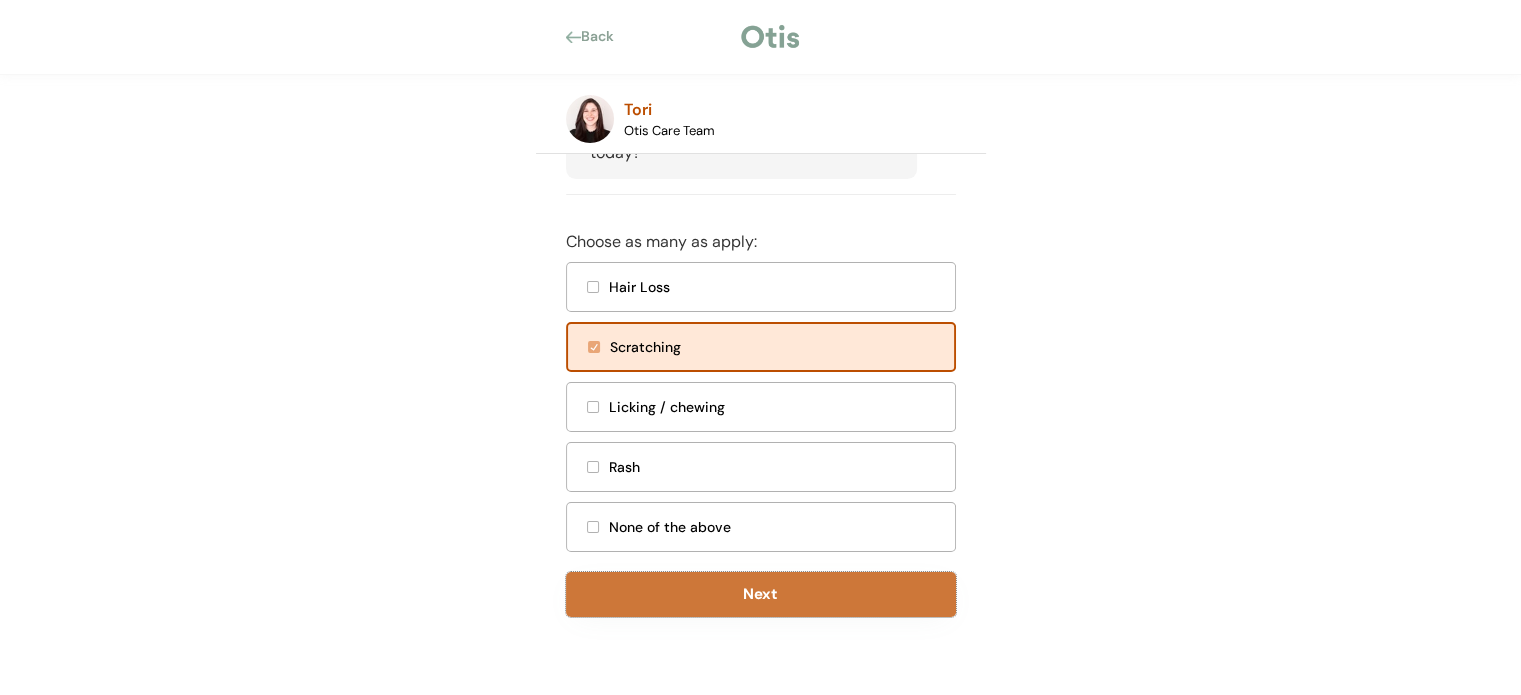 click on "Next" at bounding box center [761, 594] 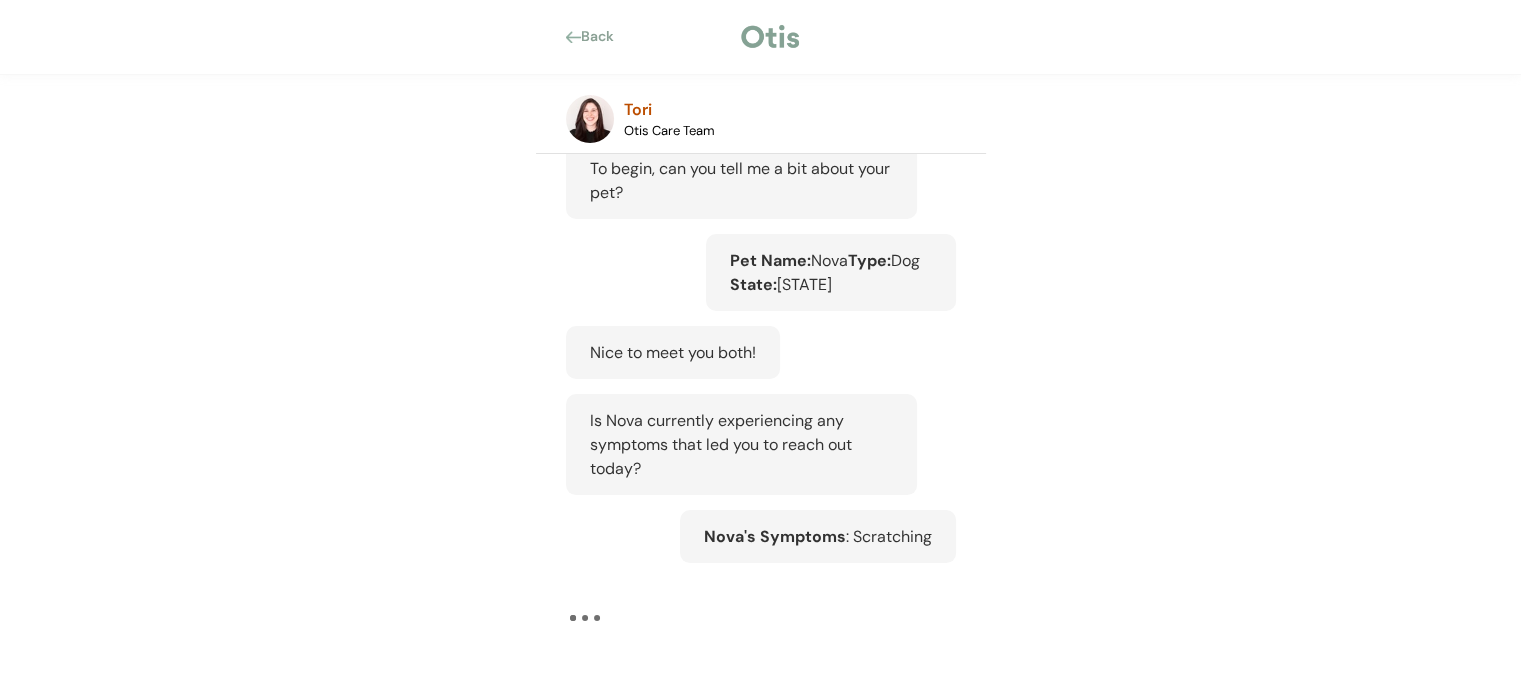 scroll, scrollTop: 177, scrollLeft: 0, axis: vertical 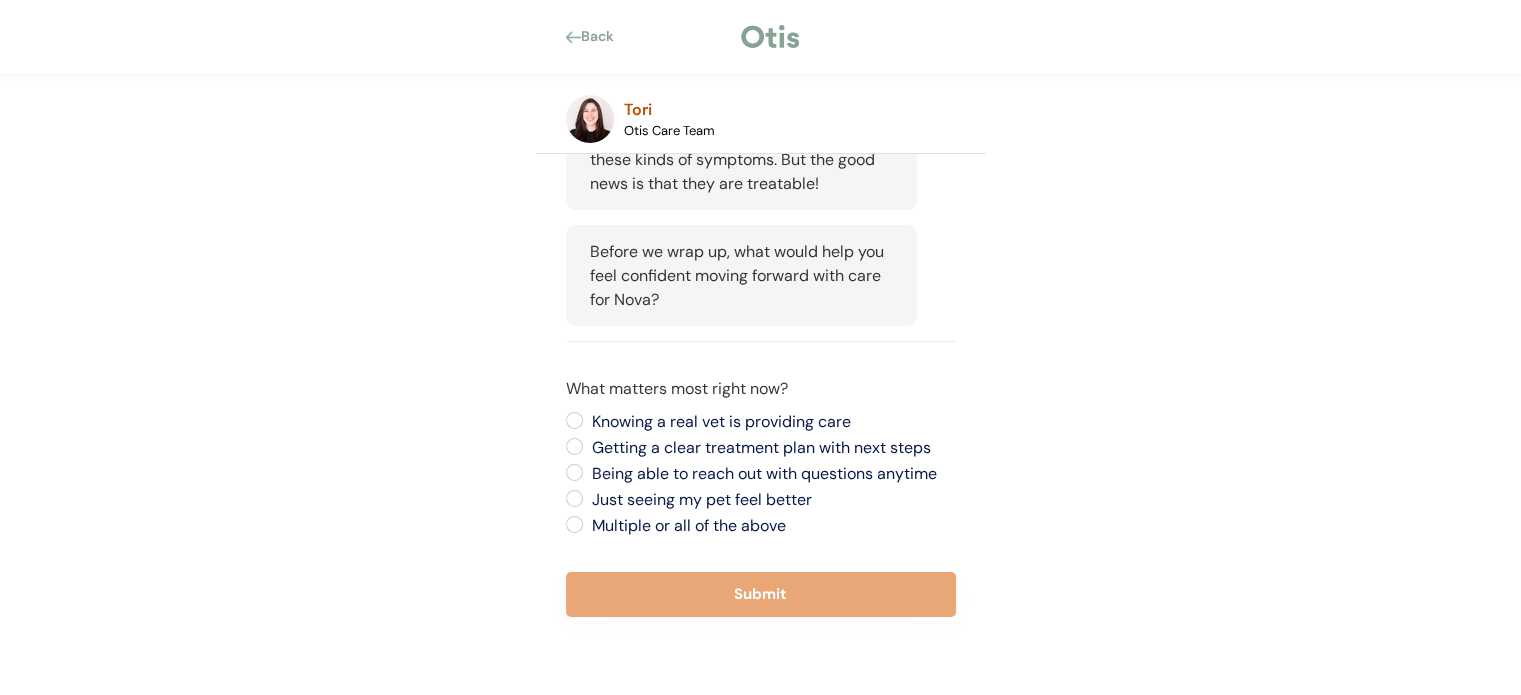click on "Just seeing my pet feel better" at bounding box center [771, 500] 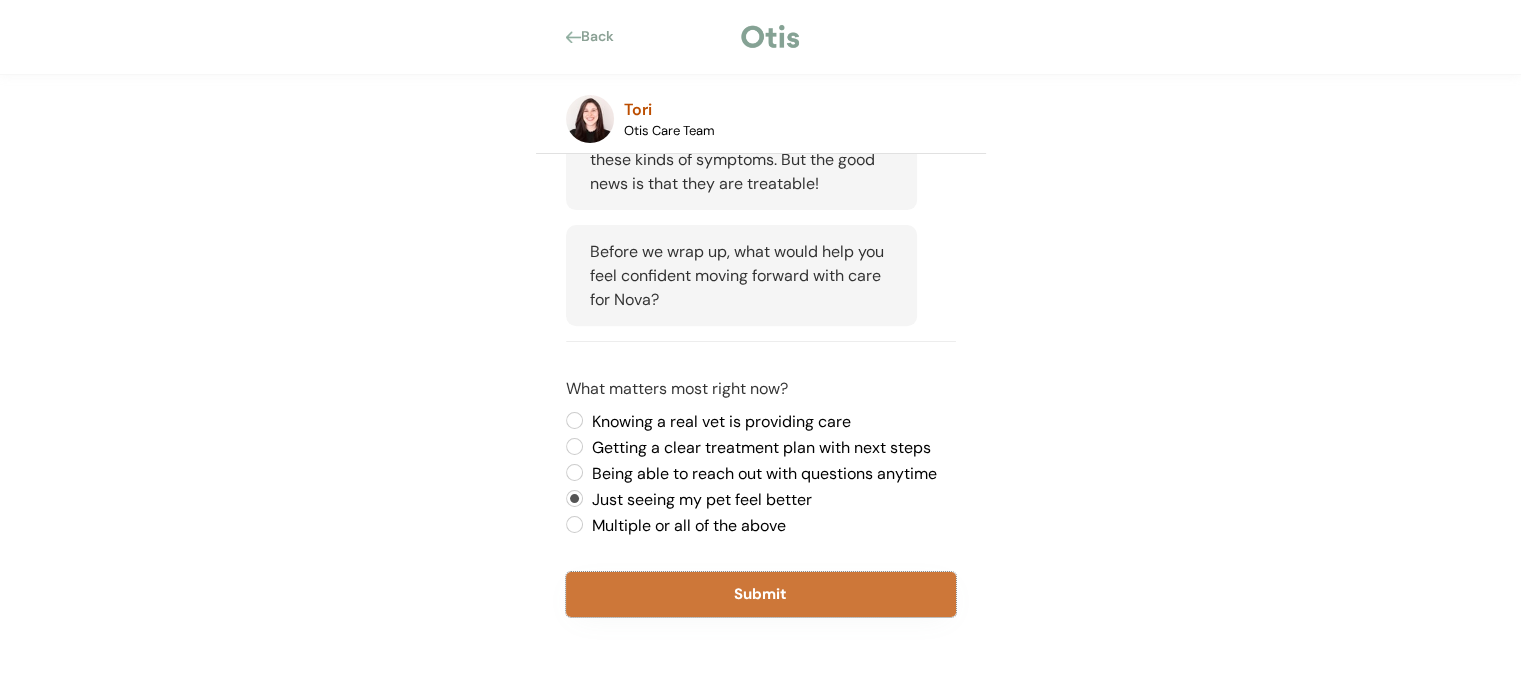 click on "Submit" at bounding box center (761, 594) 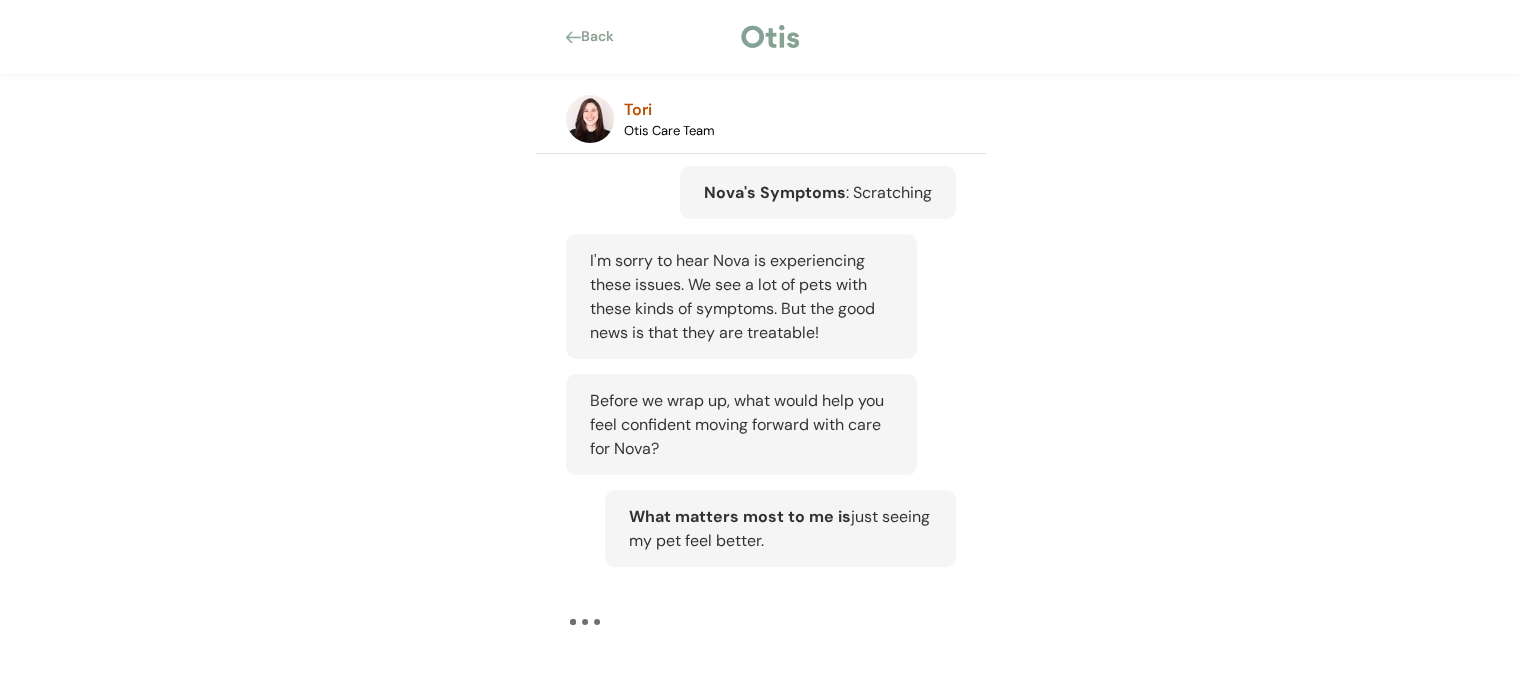 scroll, scrollTop: 525, scrollLeft: 0, axis: vertical 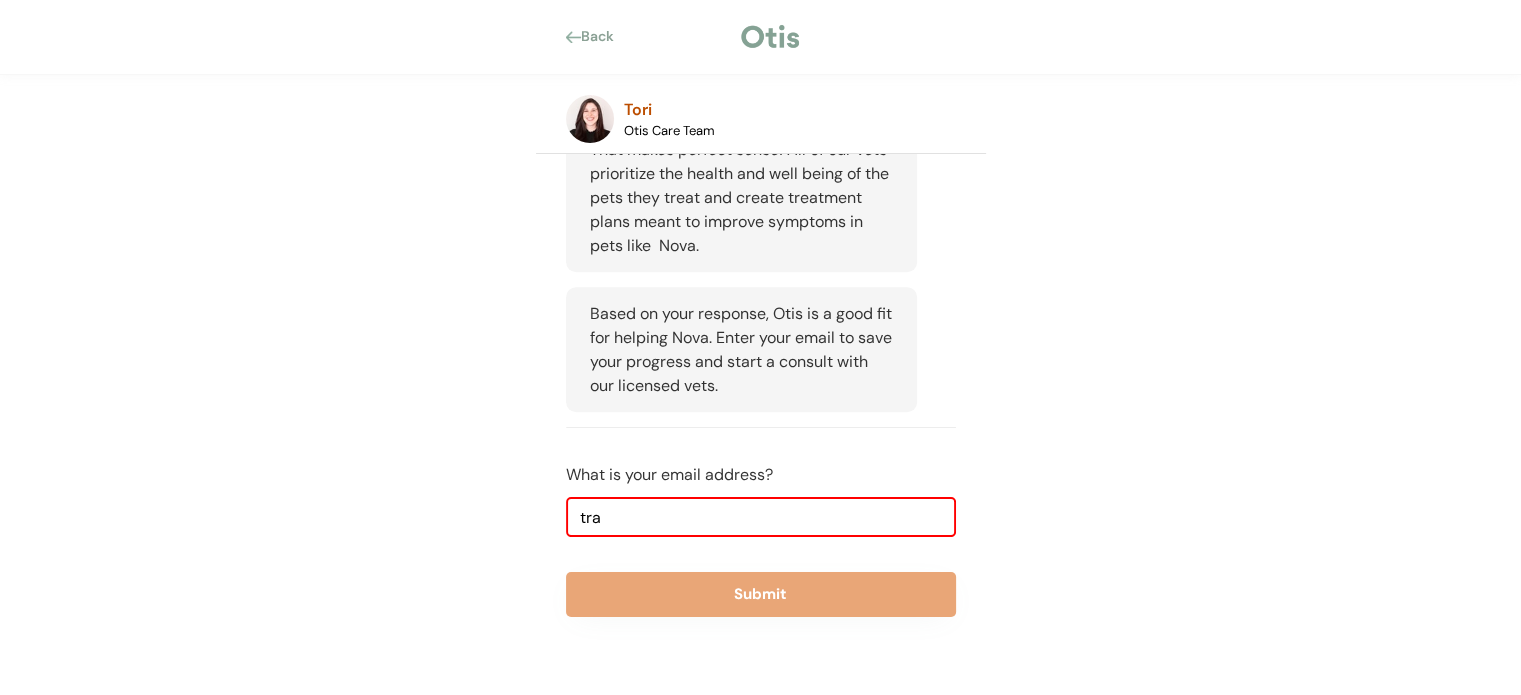 type on "tracielburns@me.com" 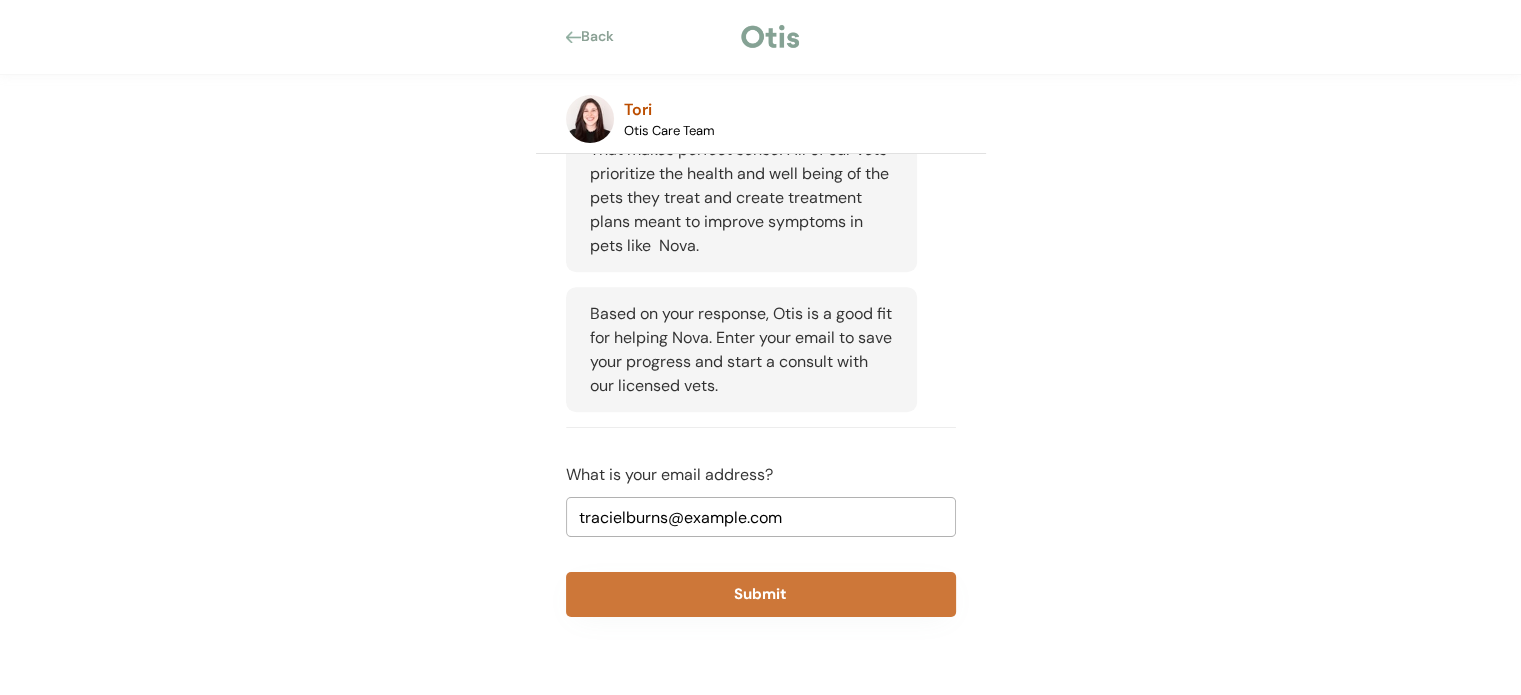 click on "Submit" at bounding box center [761, 594] 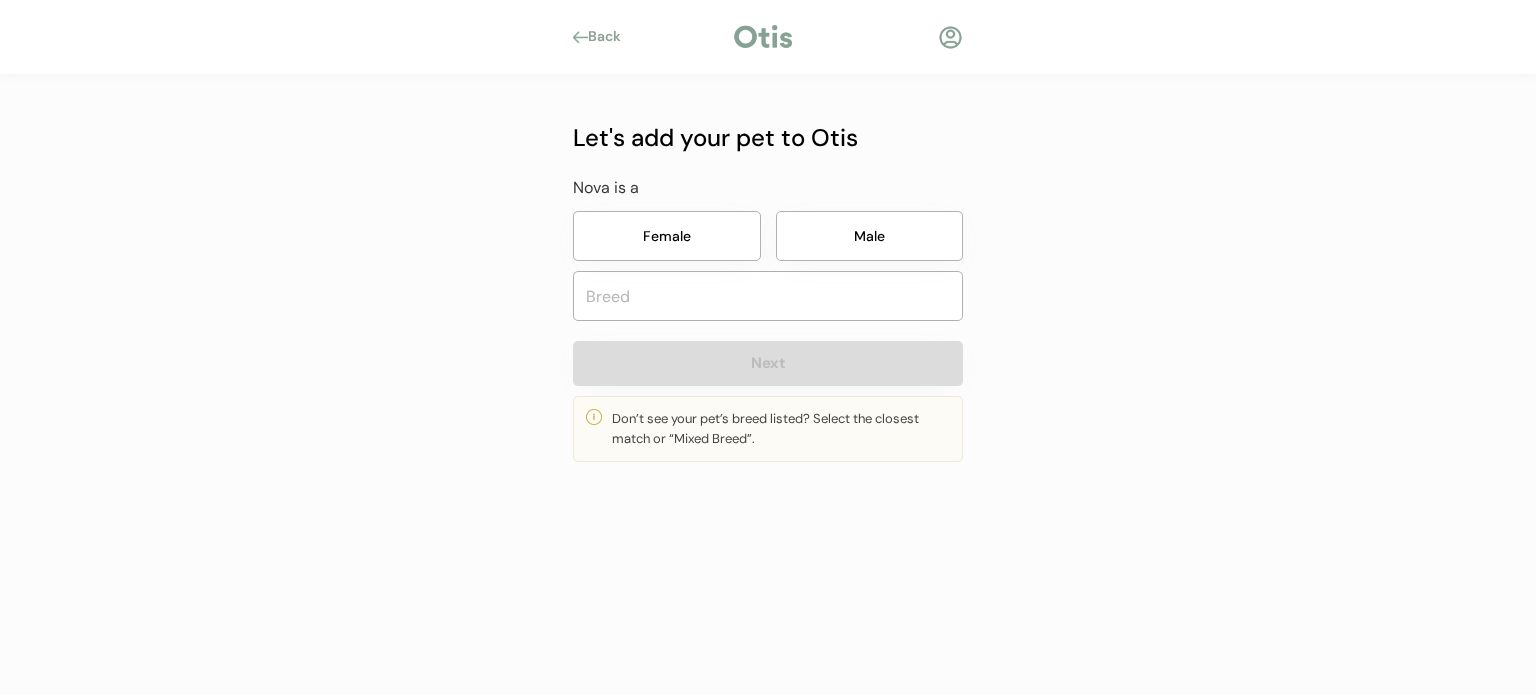 scroll, scrollTop: 0, scrollLeft: 0, axis: both 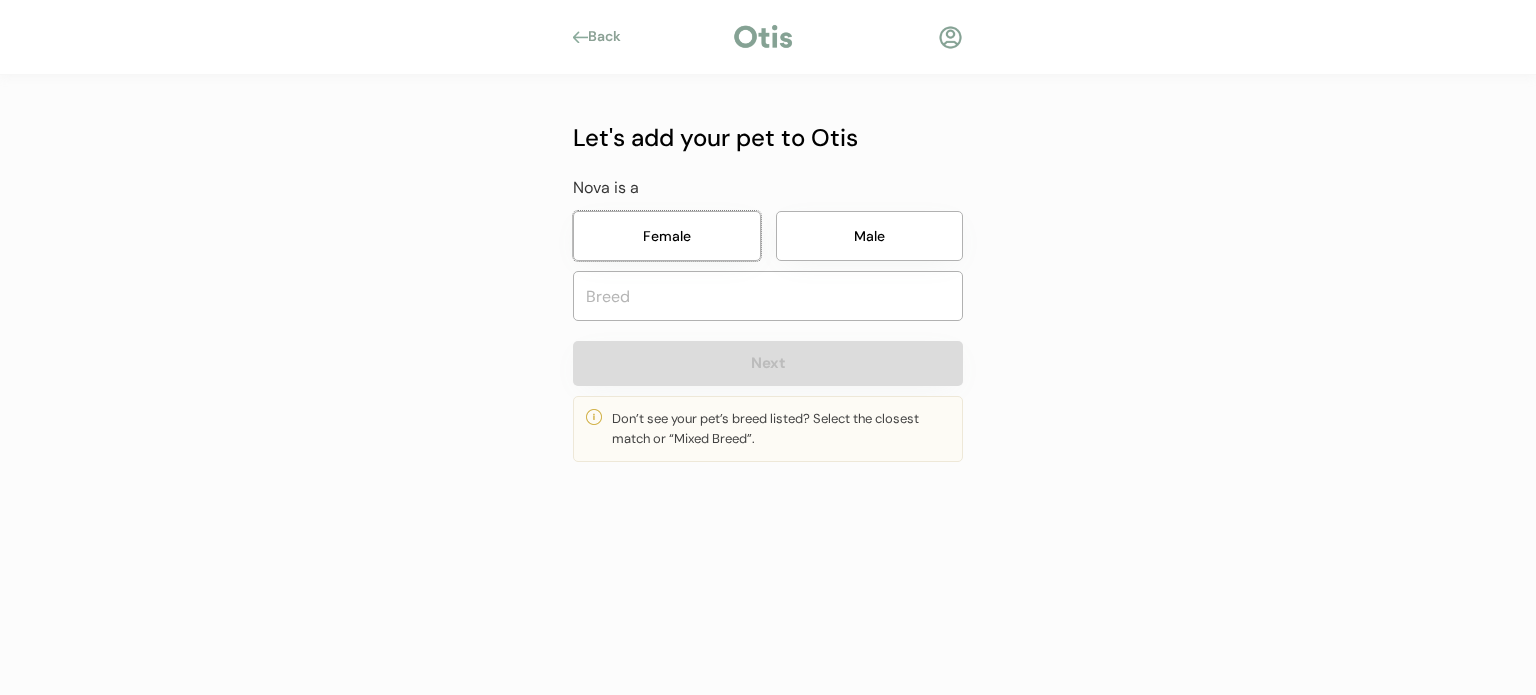 click on "Female" at bounding box center (667, 236) 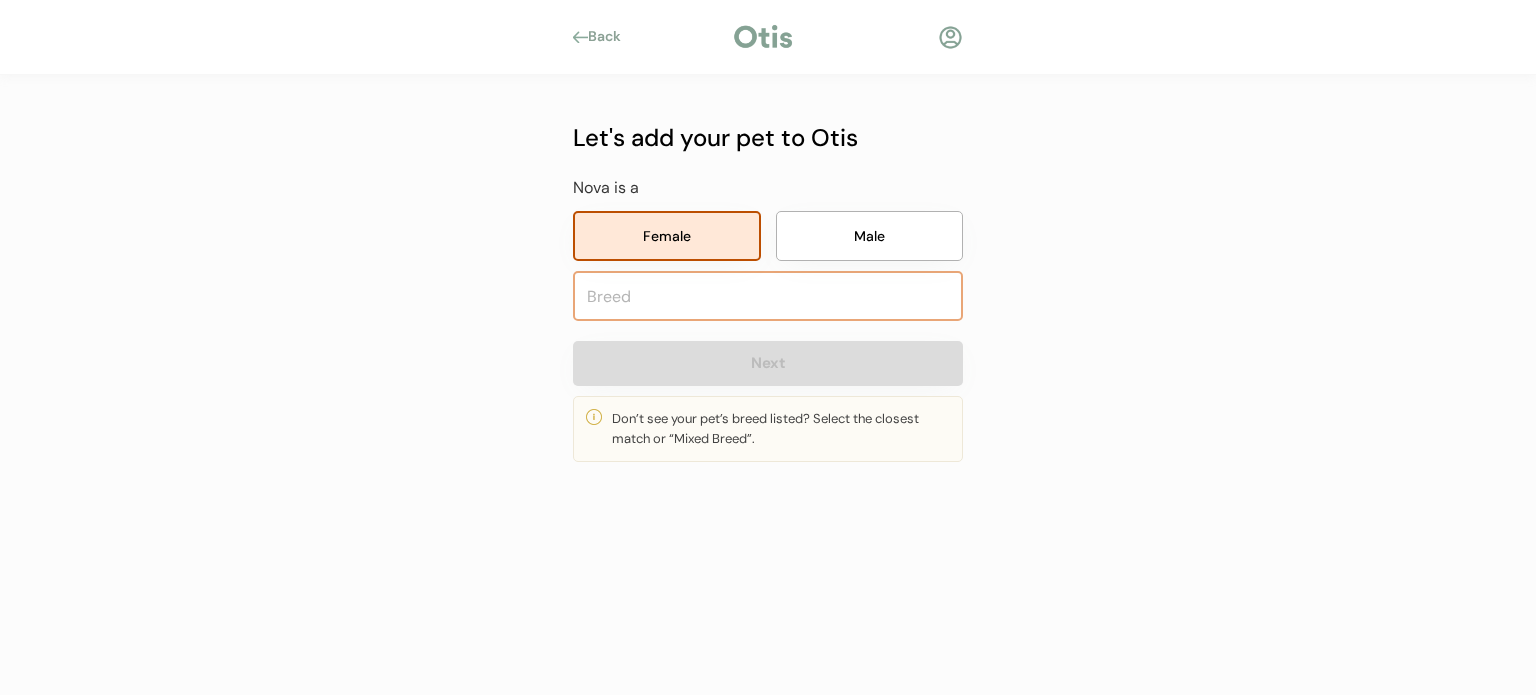 click at bounding box center (768, 296) 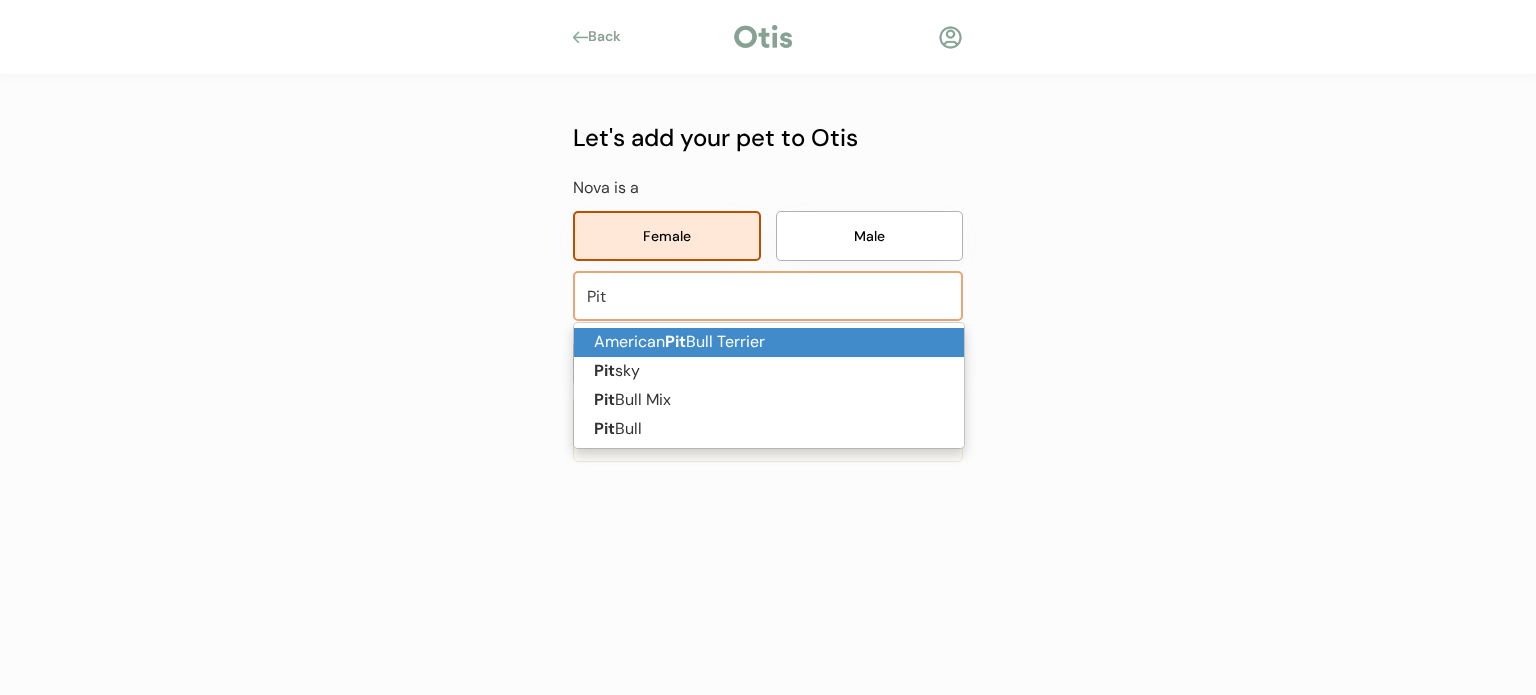 click on "American  Pit  Bull Terrier" at bounding box center (769, 342) 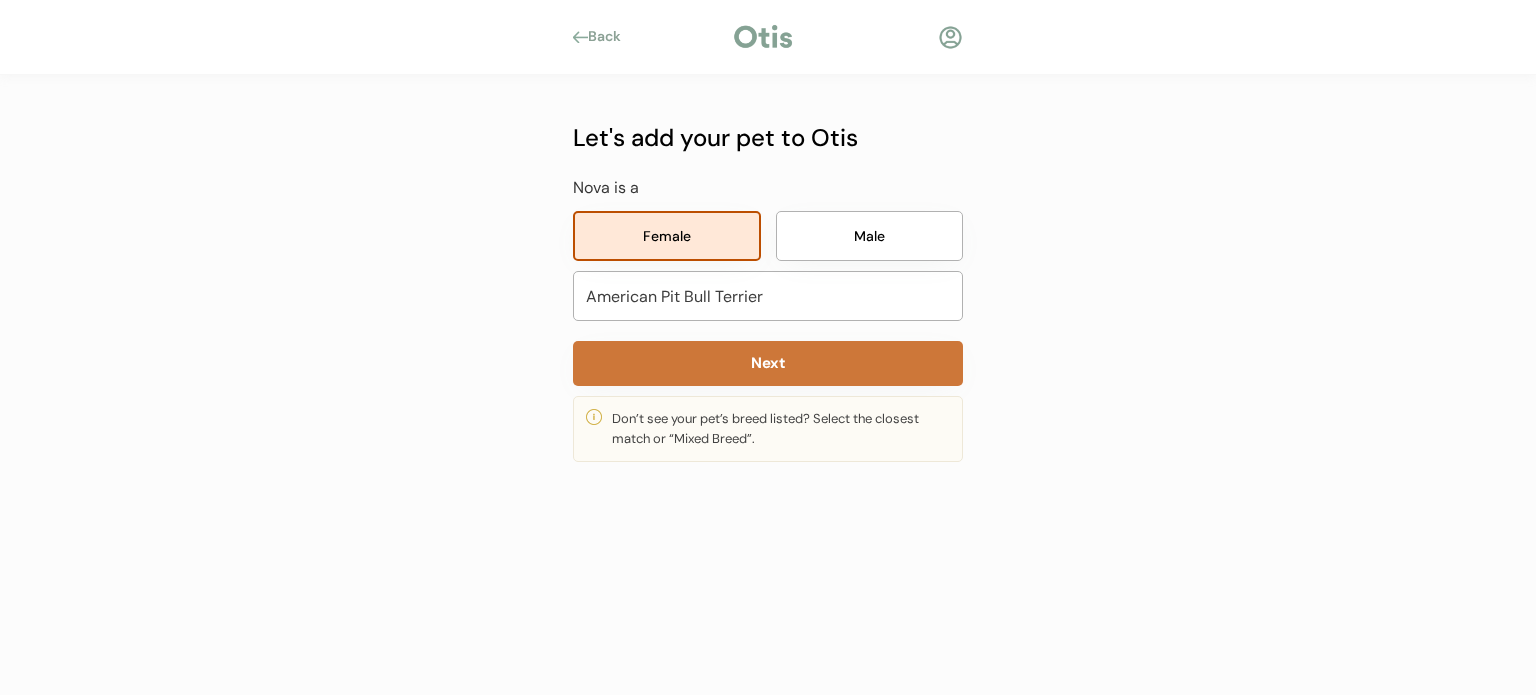 type on "American Pit Bull Terrier" 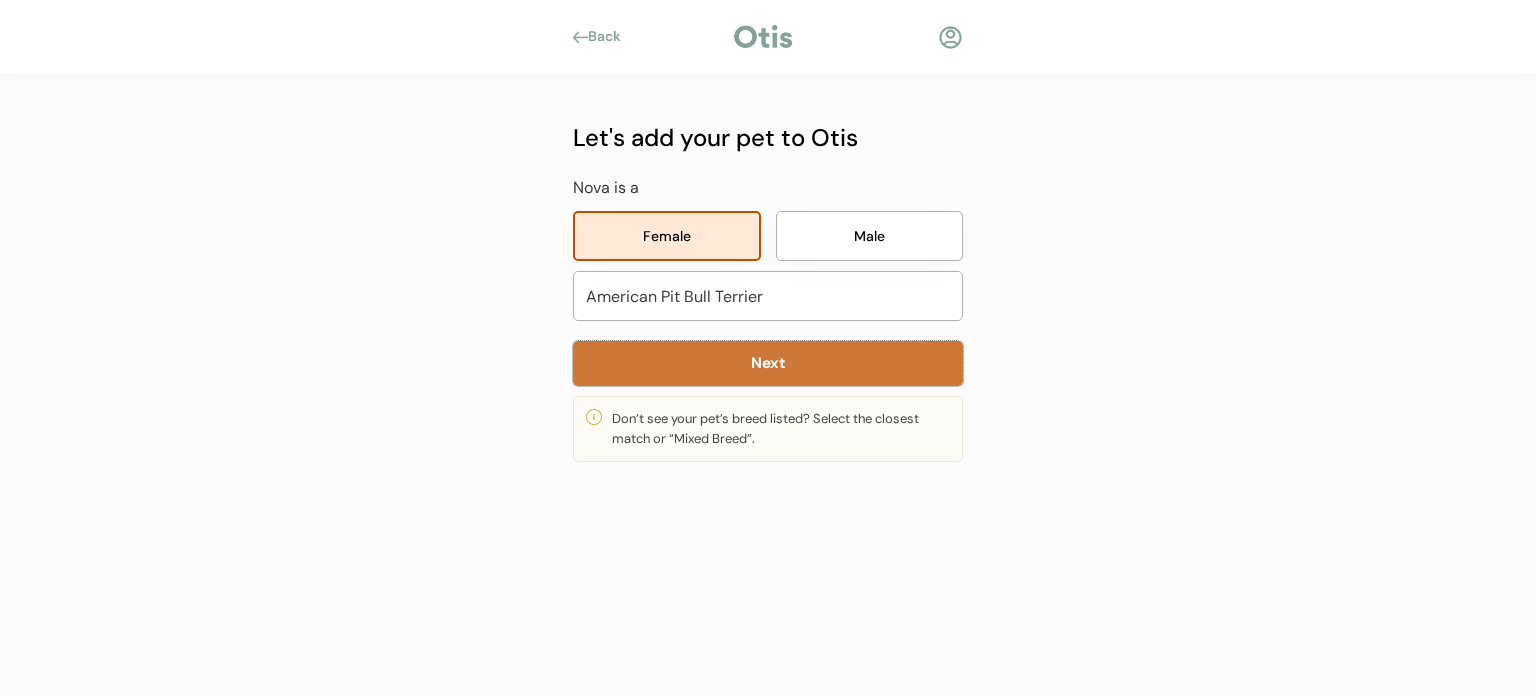 click on "Next" at bounding box center (768, 363) 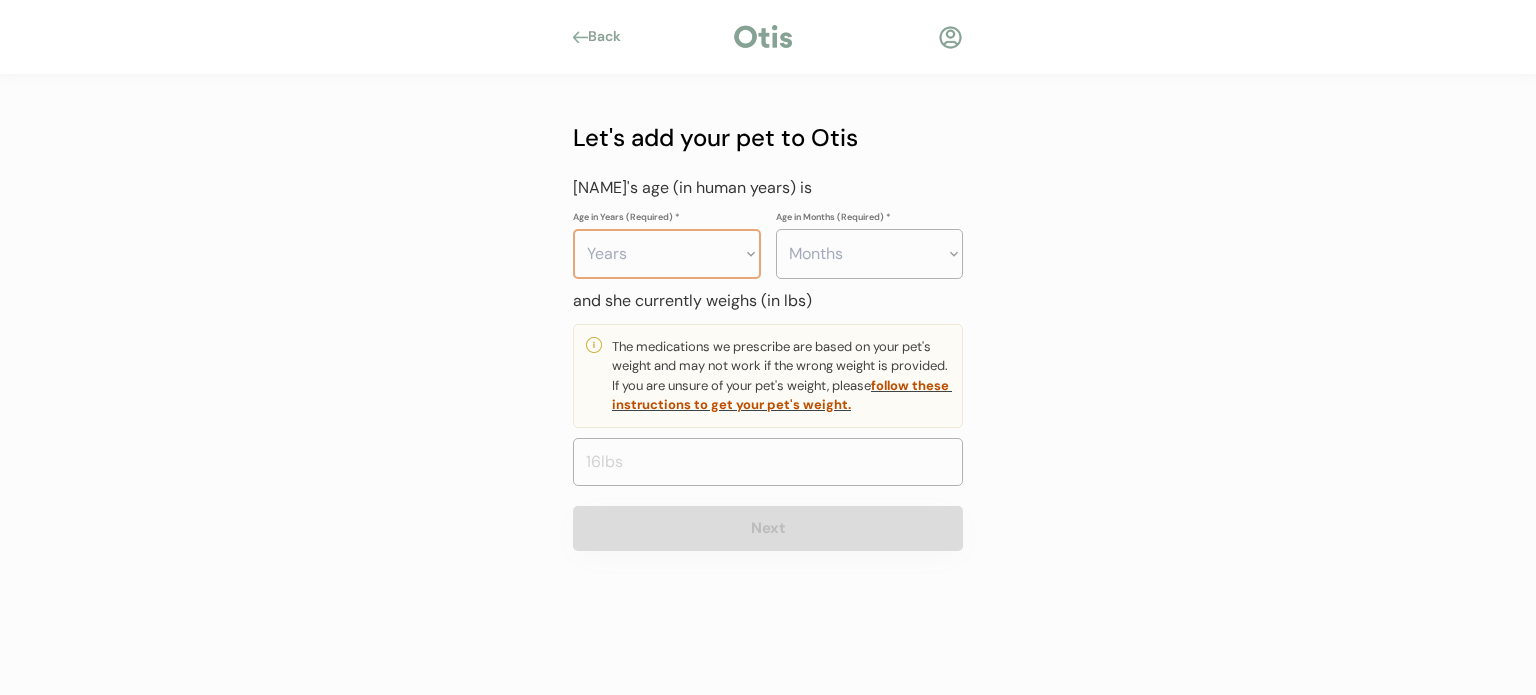 click on "Years 0 1 2 3 4 5 6 7 8 9 10 11 12 13 14 15 16 17 18 19 20" at bounding box center (667, 254) 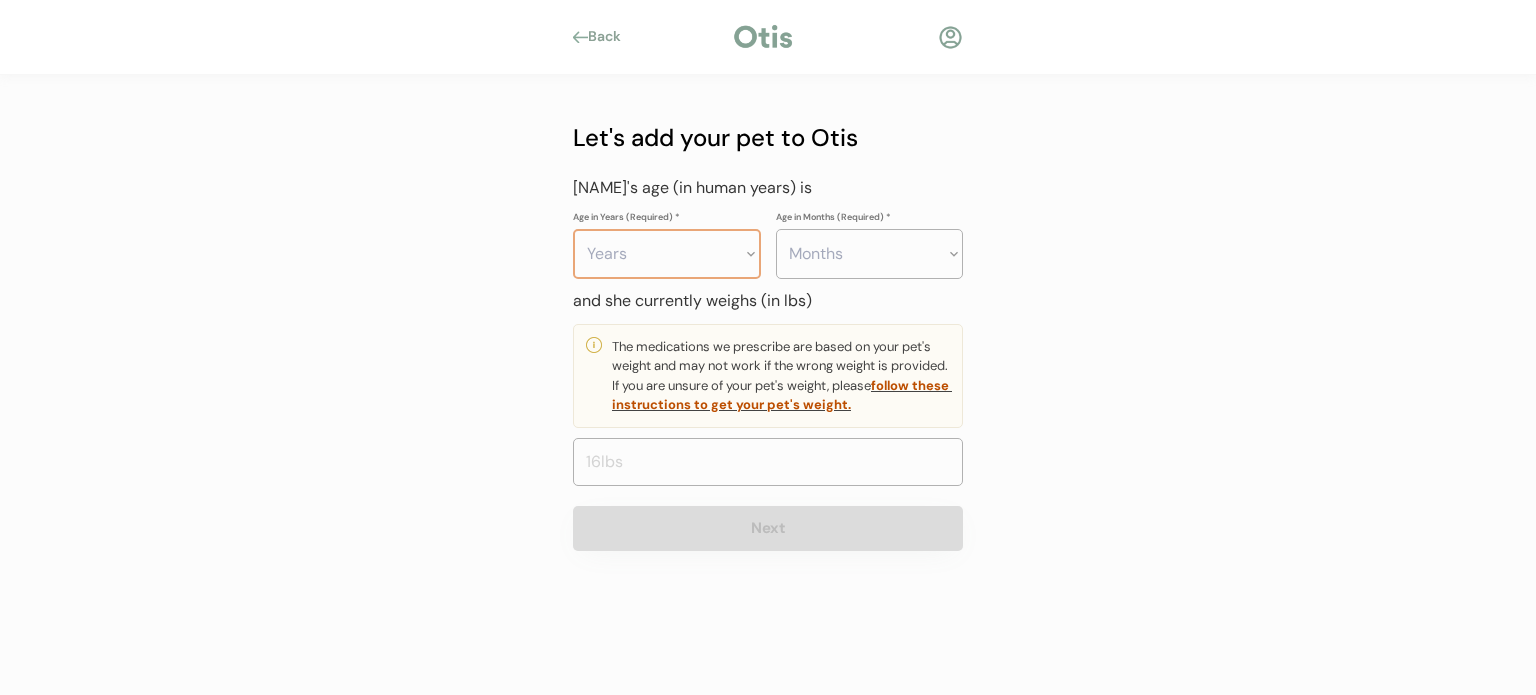 select on "3" 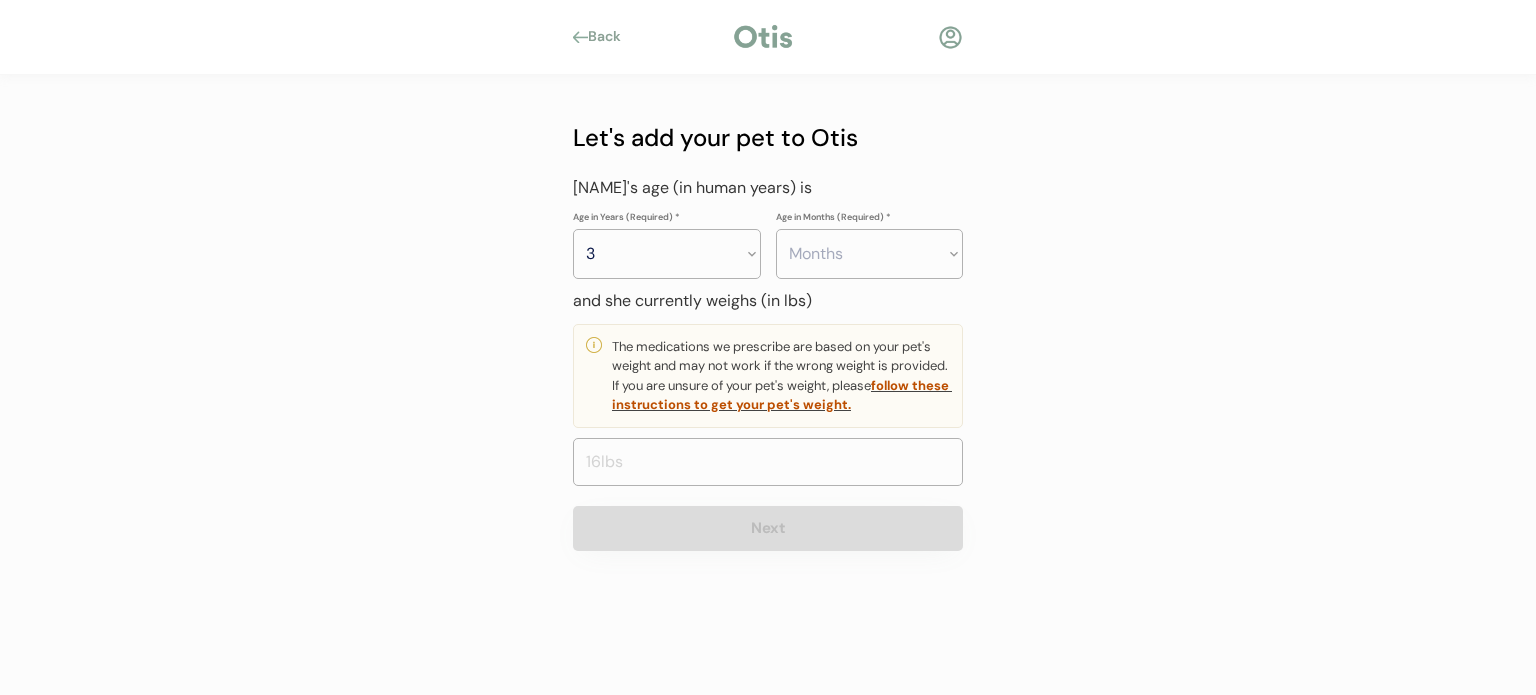 click on "Back Let's add your pet to Otis Nova is a Female Male American Pit Bull Terrier Pit Next Don’t see your pet’s breed listed? Select the closest match or “Mixed Breed”. Let's add your pet to Otis Nova's age (in human years) is Age in Years (Required) * Years 0 1 2 3 4 5 6 7 8 9 10 11 12 13 14 15 16 17 18 19 20 Age in Months (Required) * Months 0 1 2 3 4 5 6 7 8 9 10 11 and she currently weighs (in lbs) The medications we prescribe are based on your pet's weight and may not work if the wrong weight is provided. If you are unsure of your pet's weight, please  follow these instructions to get your pet's weight. Next" at bounding box center (768, 347) 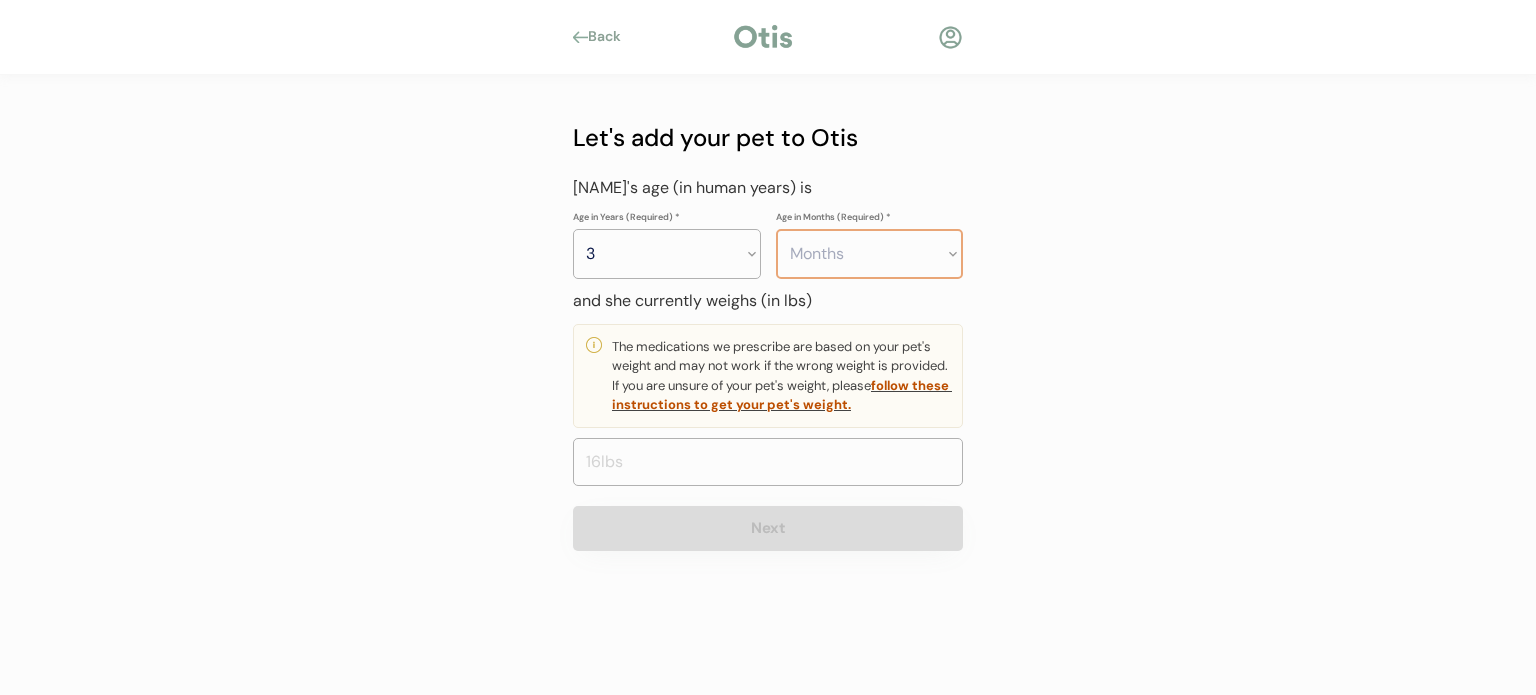 click on "Months 0 1 2 3 4 5 6 7 8 9 10 11" at bounding box center [870, 254] 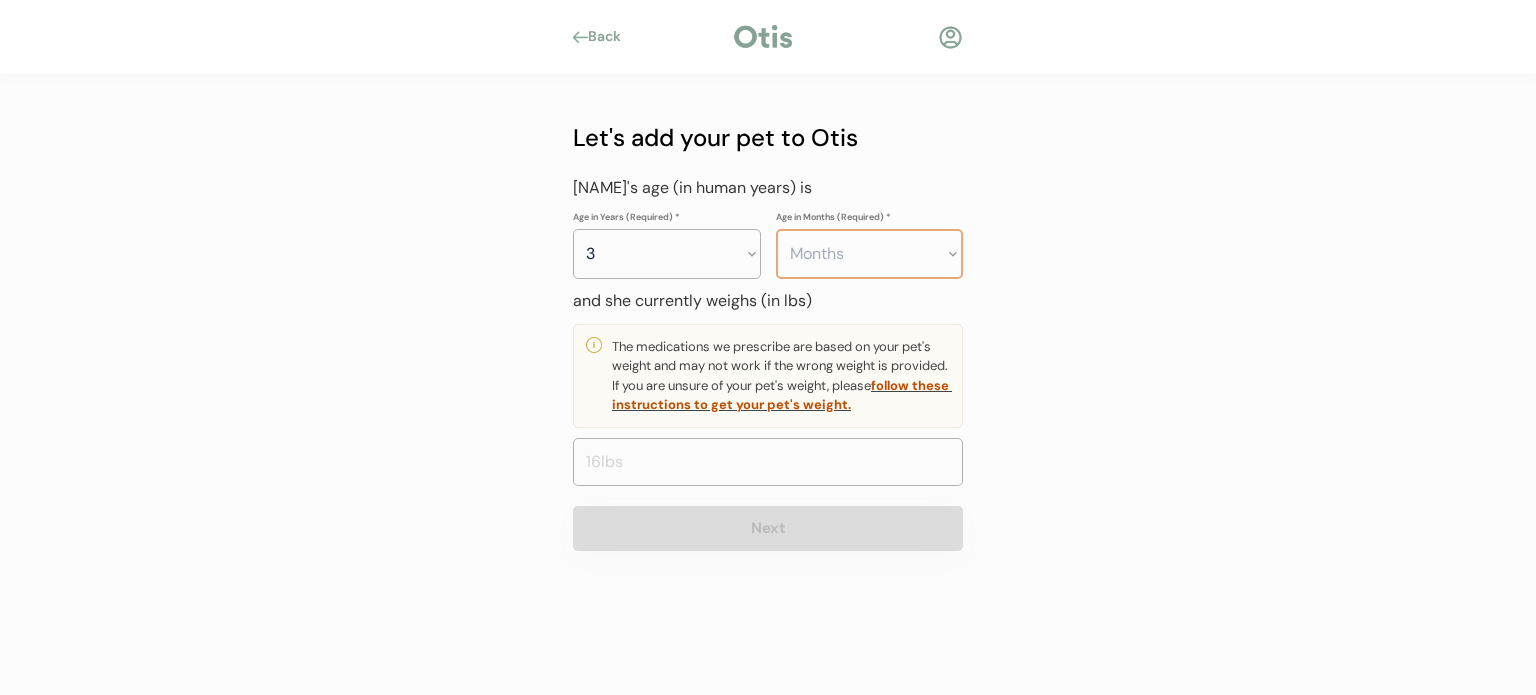 select on "8" 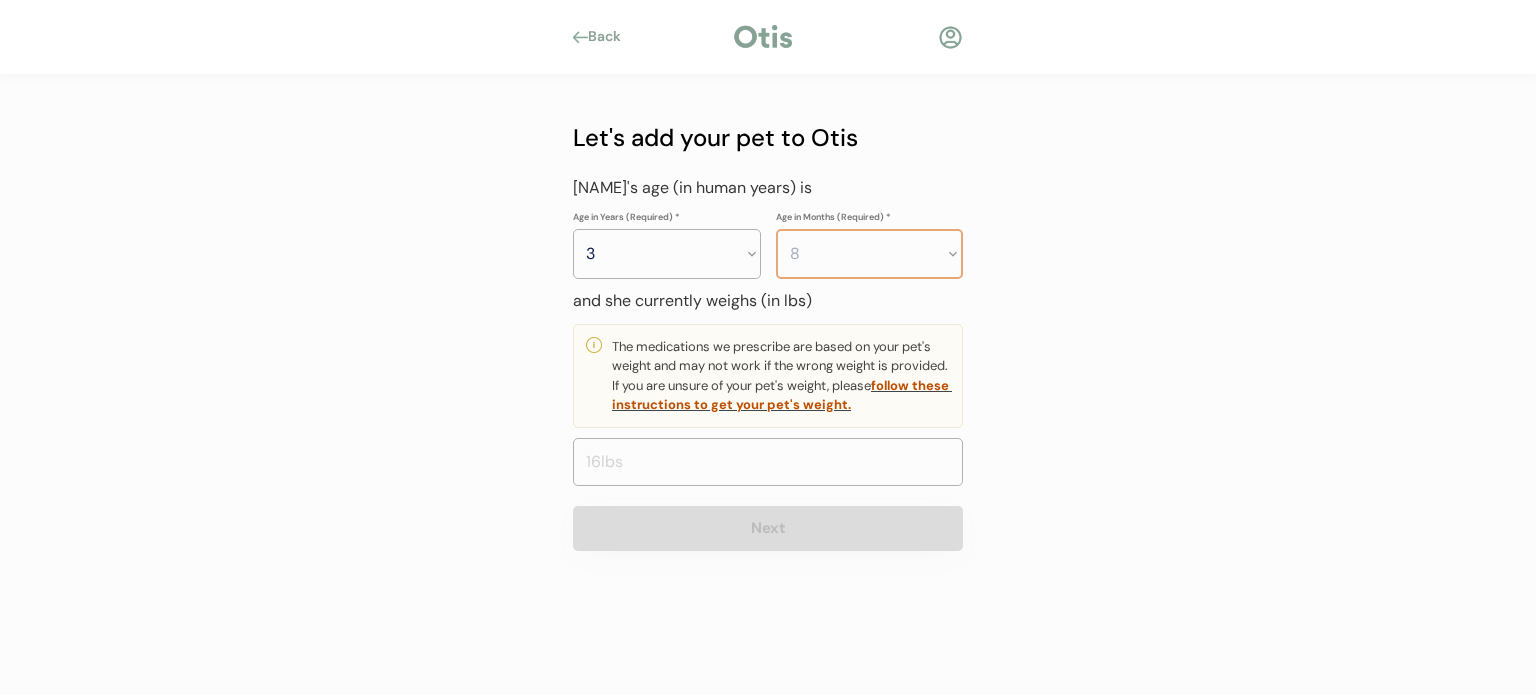 click on "Months 0 1 2 3 4 5 6 7 8 9 10 11" at bounding box center [870, 254] 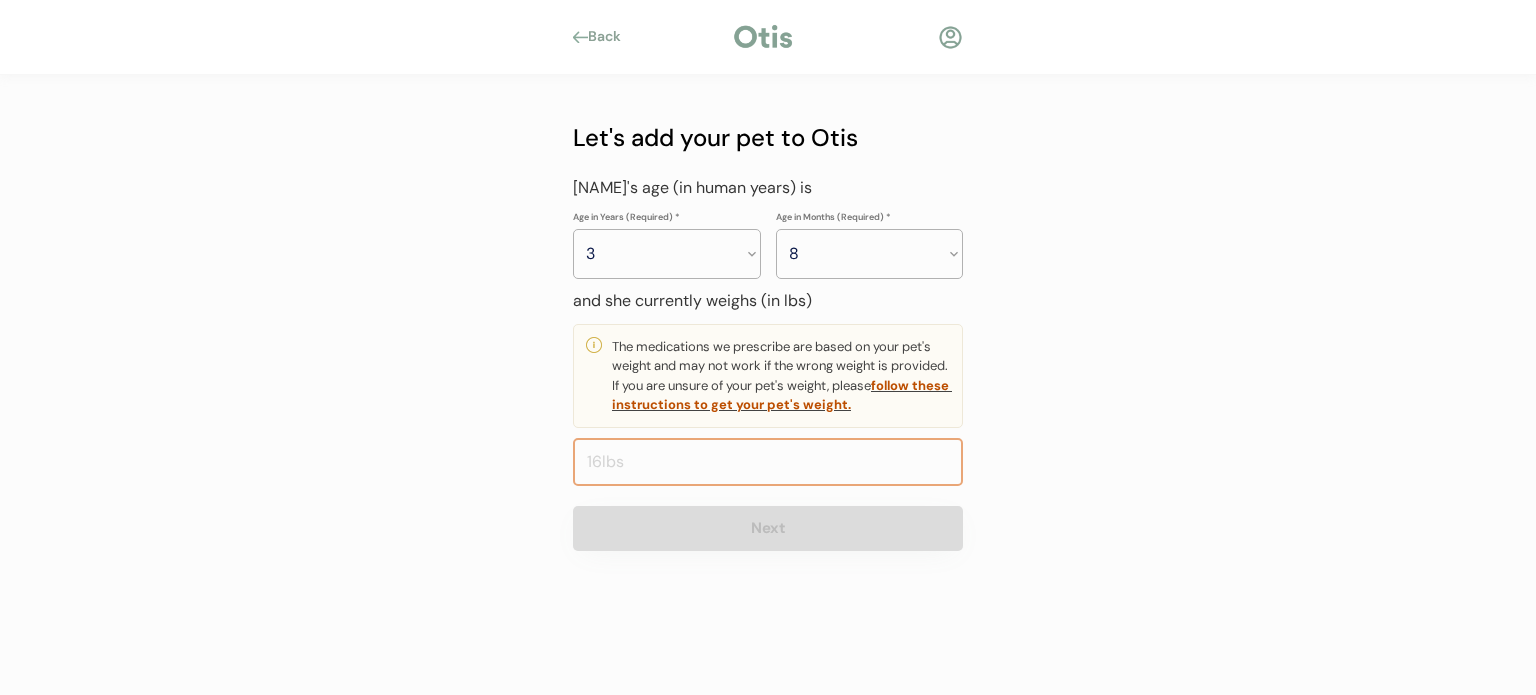 click at bounding box center (768, 462) 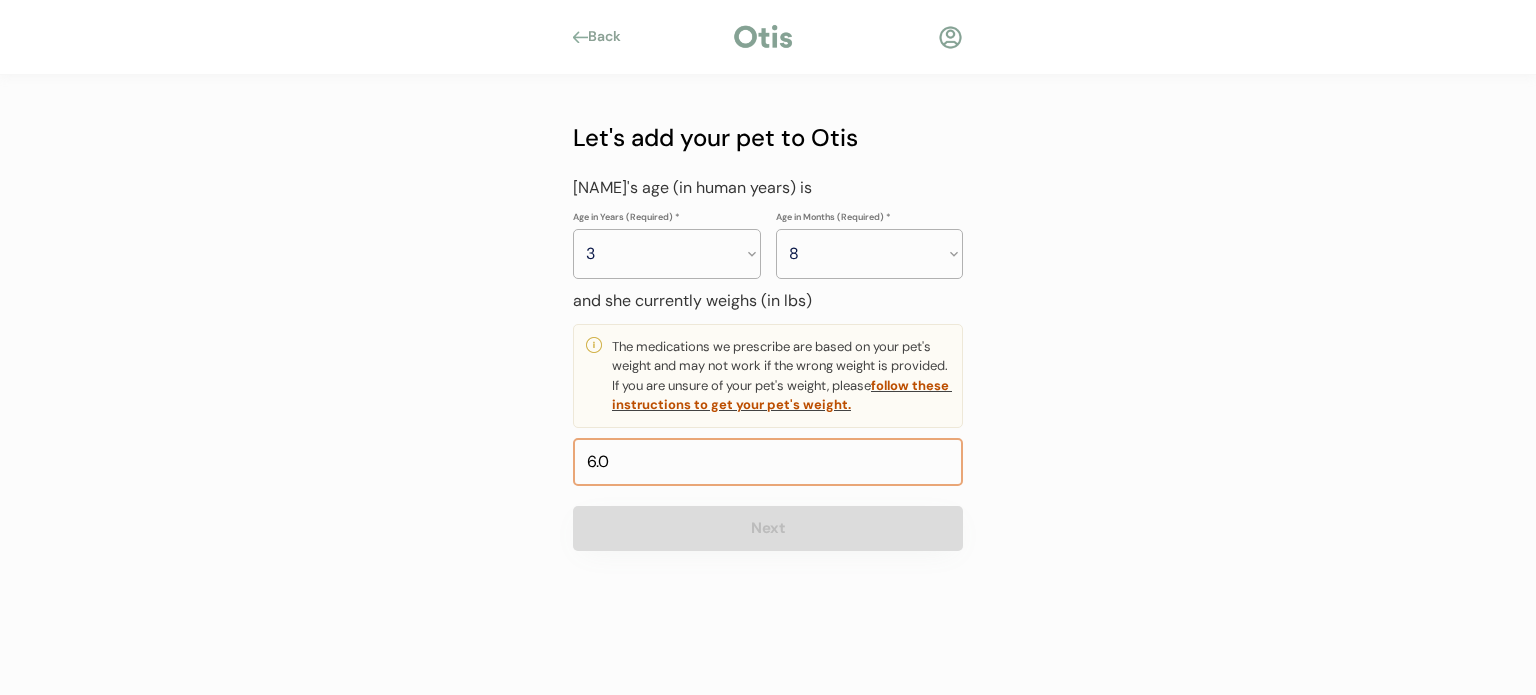 type on "60.0" 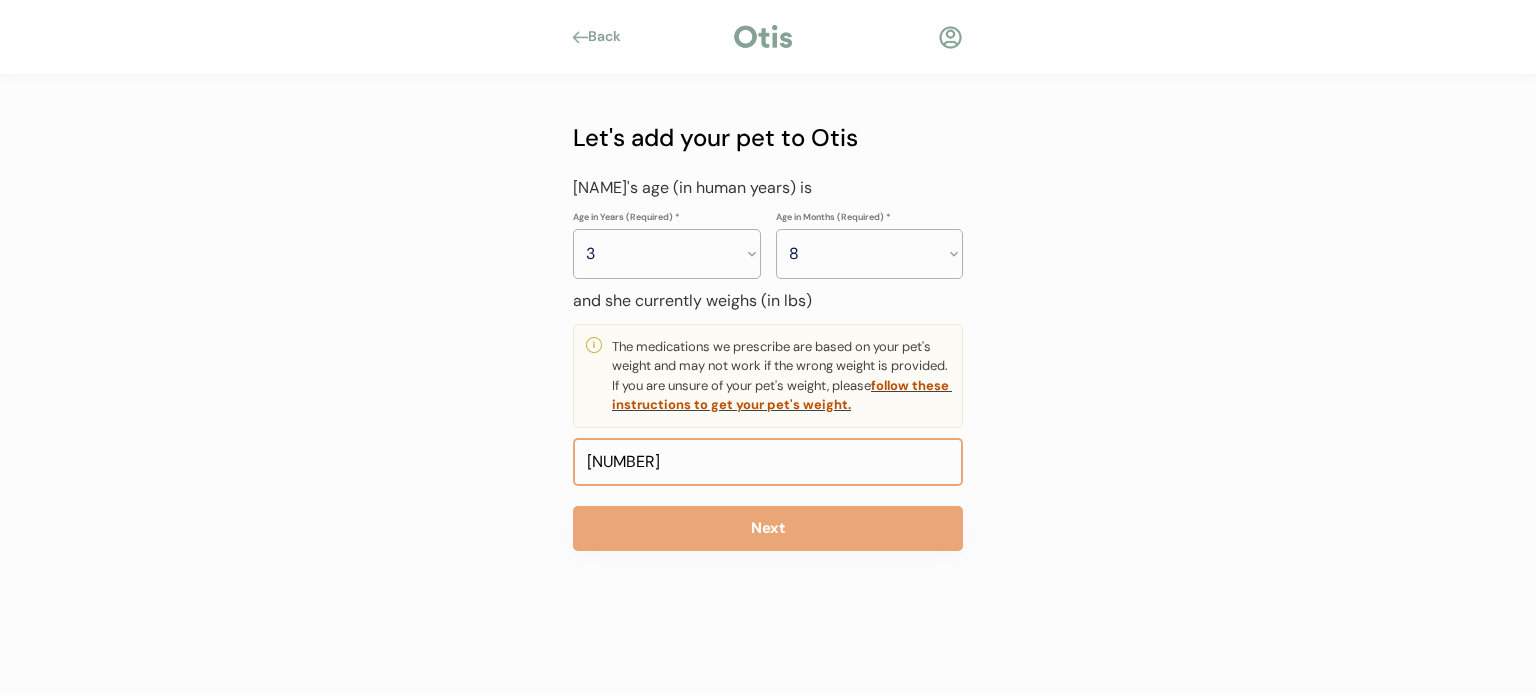 click on "Back Let's add your pet to Otis Nova is a Female Male American Pit Bull Terrier Pit Next Don’t see your pet’s breed listed? Select the closest match or “Mixed Breed”. Let's add your pet to Otis Nova's age (in human years) is Age in Years (Required) * Years 0 1 2 3 4 5 6 7 8 9 10 11 12 13 14 15 16 17 18 19 20 Age in Months (Required) * Months 0 1 2 3 4 5 6 7 8 9 10 11 and she currently weighs (in lbs) The medications we prescribe are based on your pet's weight and may not work if the wrong weight is provided. If you are unsure of your pet's weight, please  follow these instructions to get your pet's weight. Next" at bounding box center [768, 347] 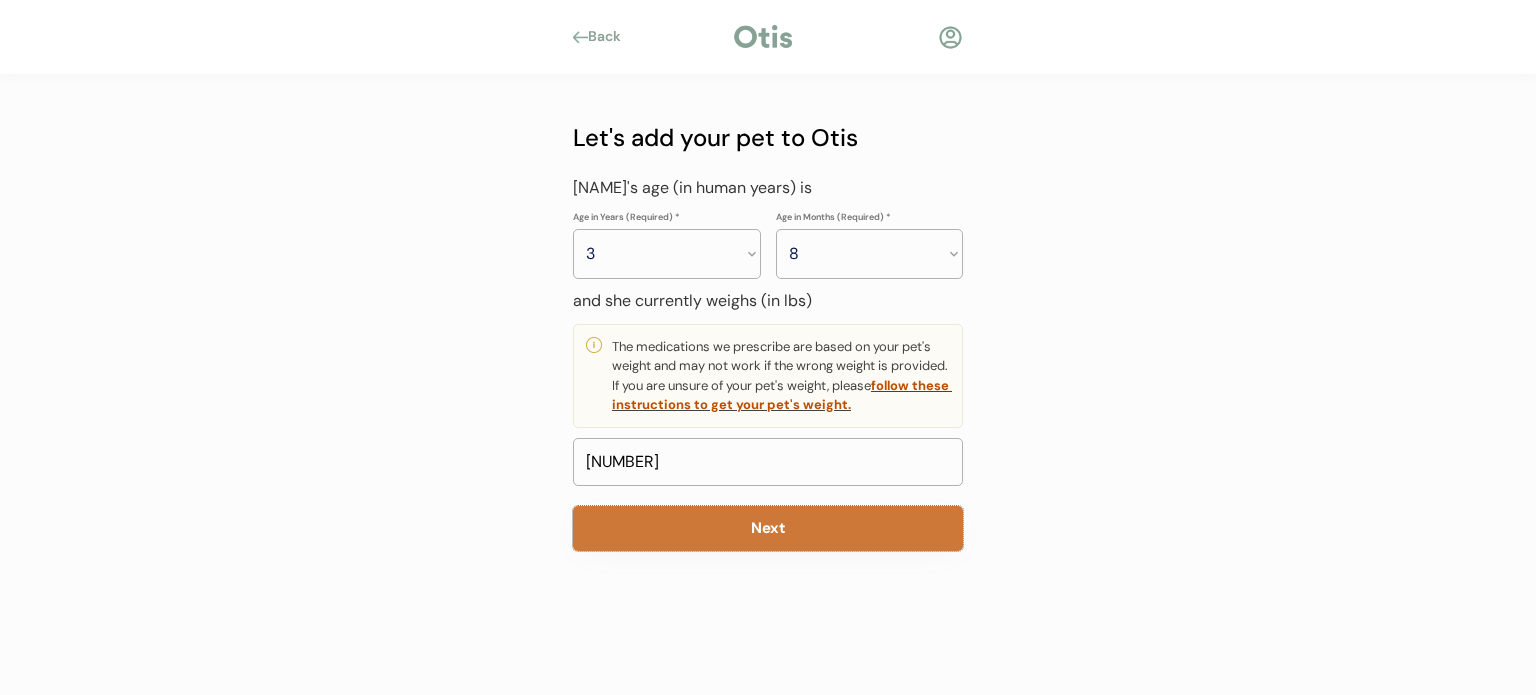 click on "Next" at bounding box center [768, 528] 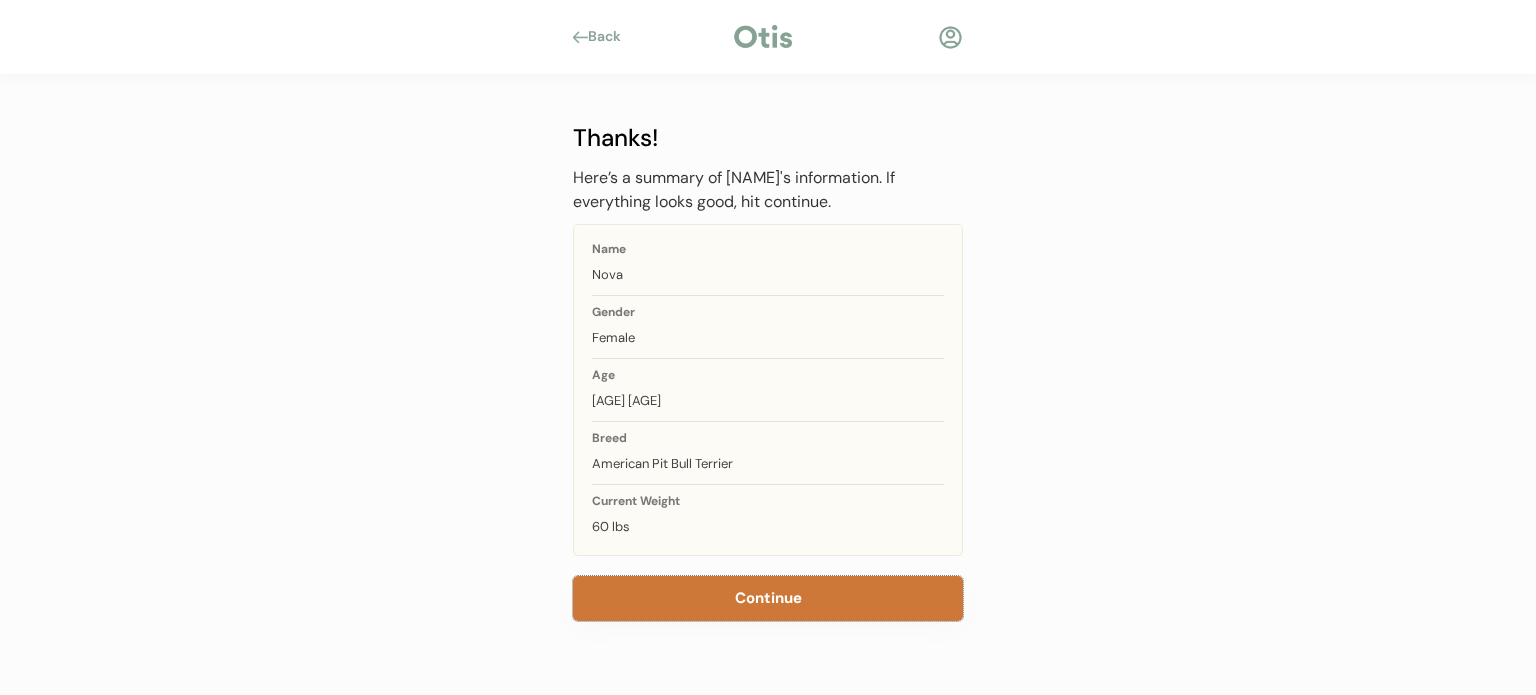 click on "Continue" at bounding box center [768, 598] 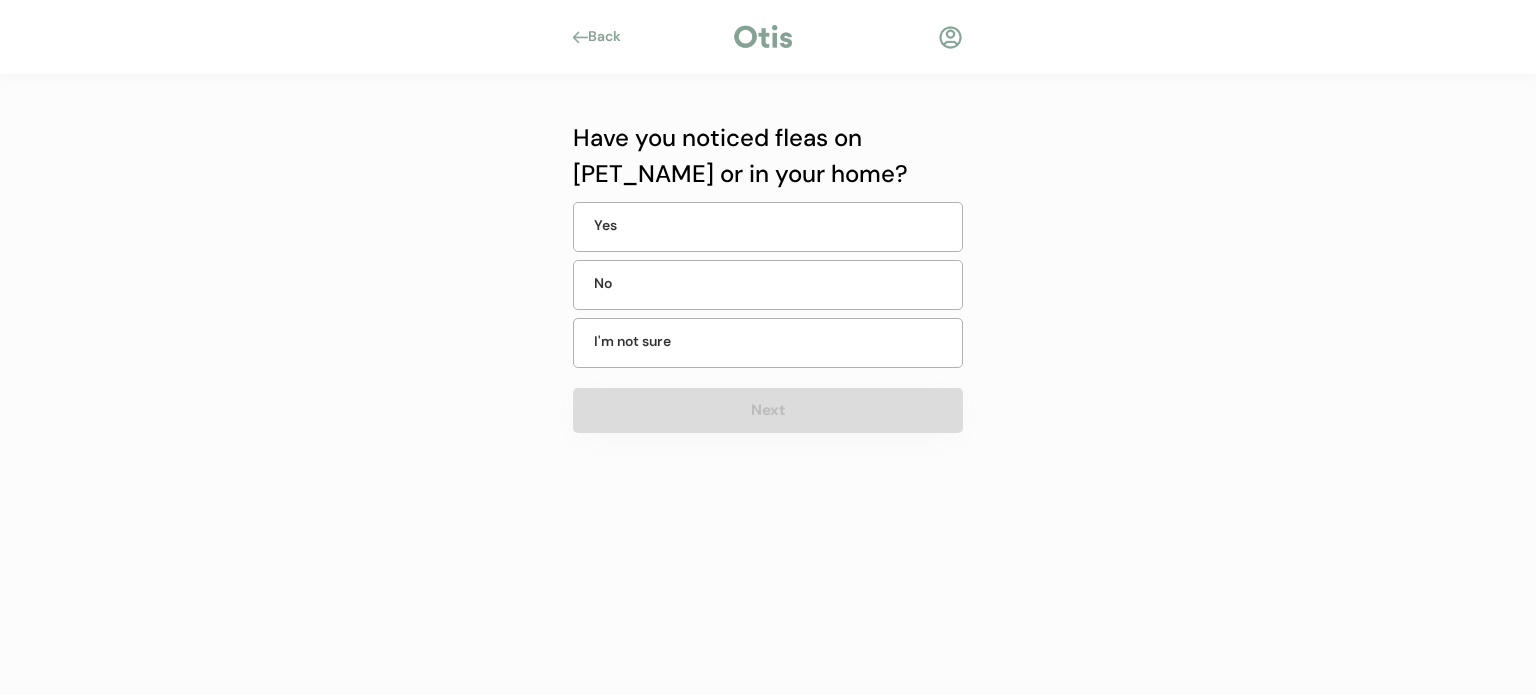 scroll, scrollTop: 0, scrollLeft: 0, axis: both 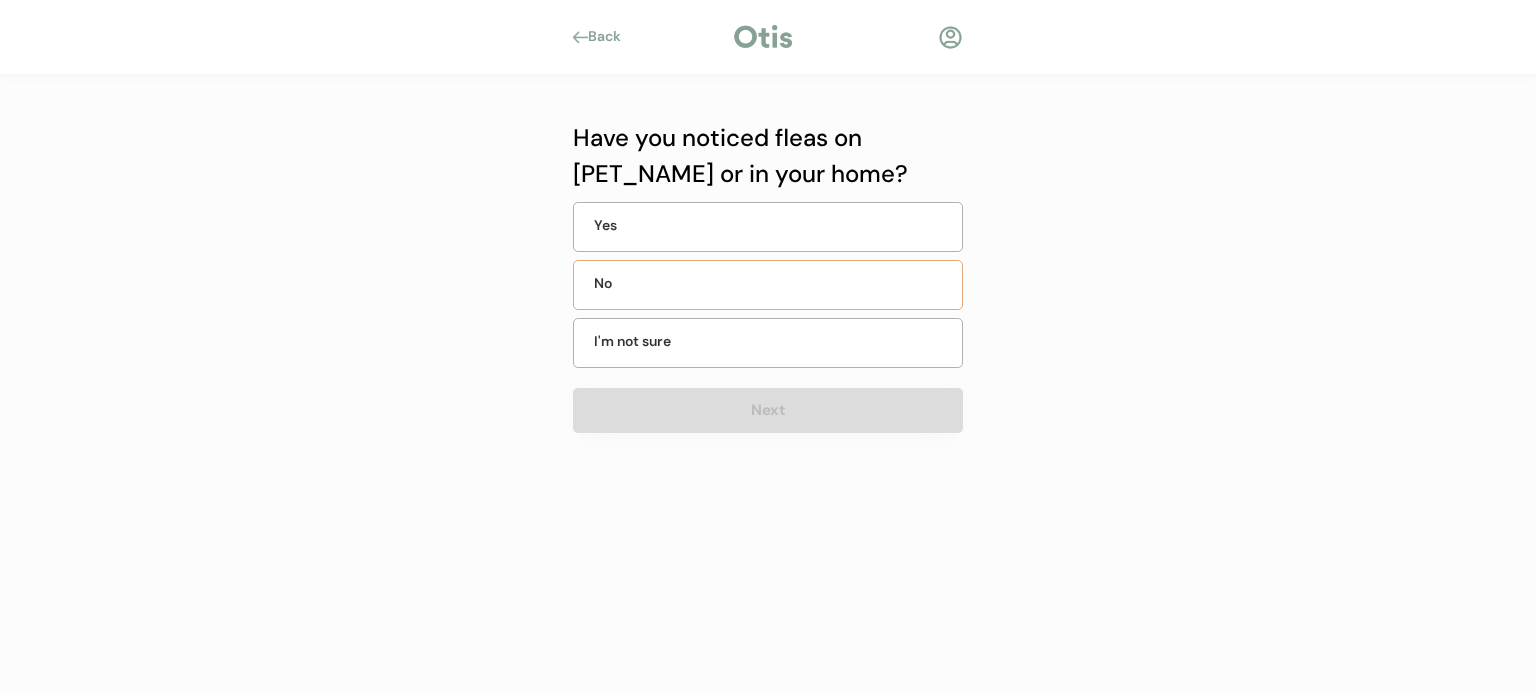 click on "No" at bounding box center [644, 283] 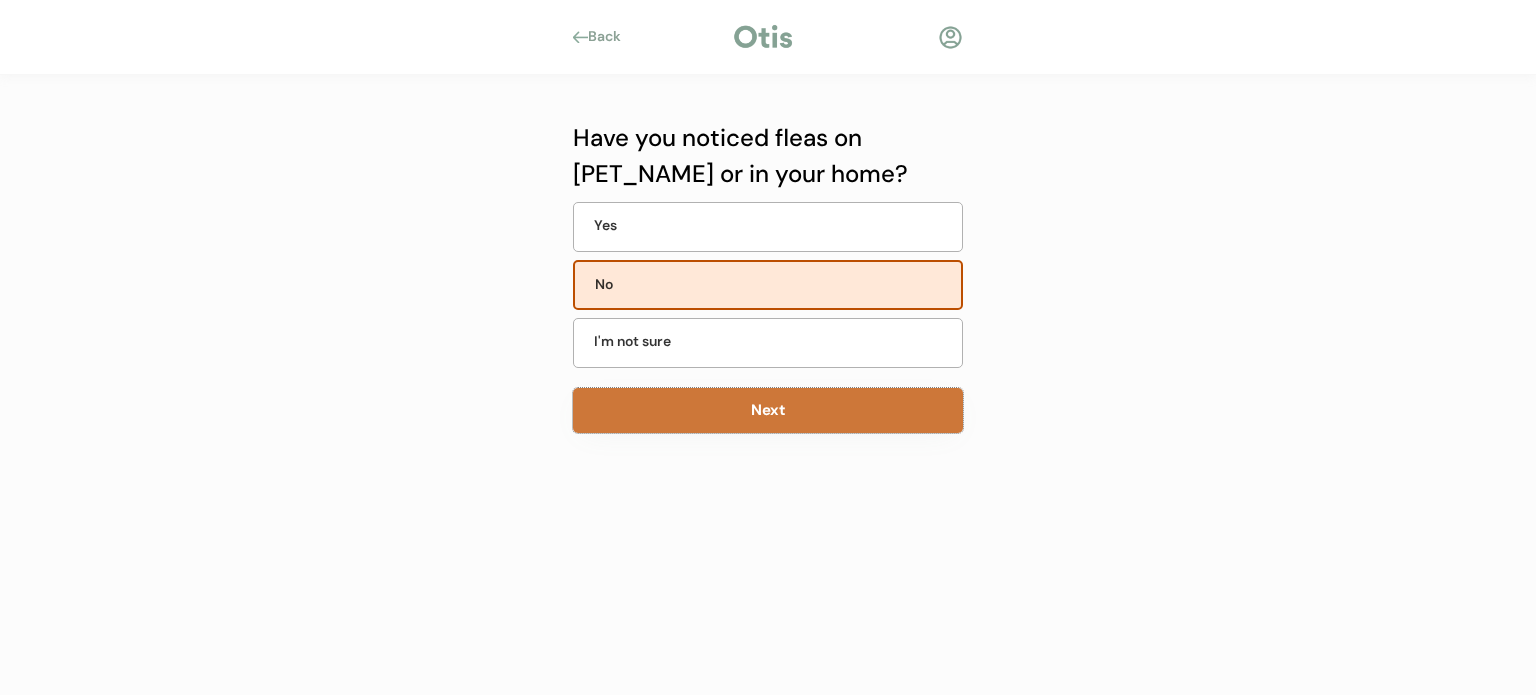 click on "Next" at bounding box center (768, 410) 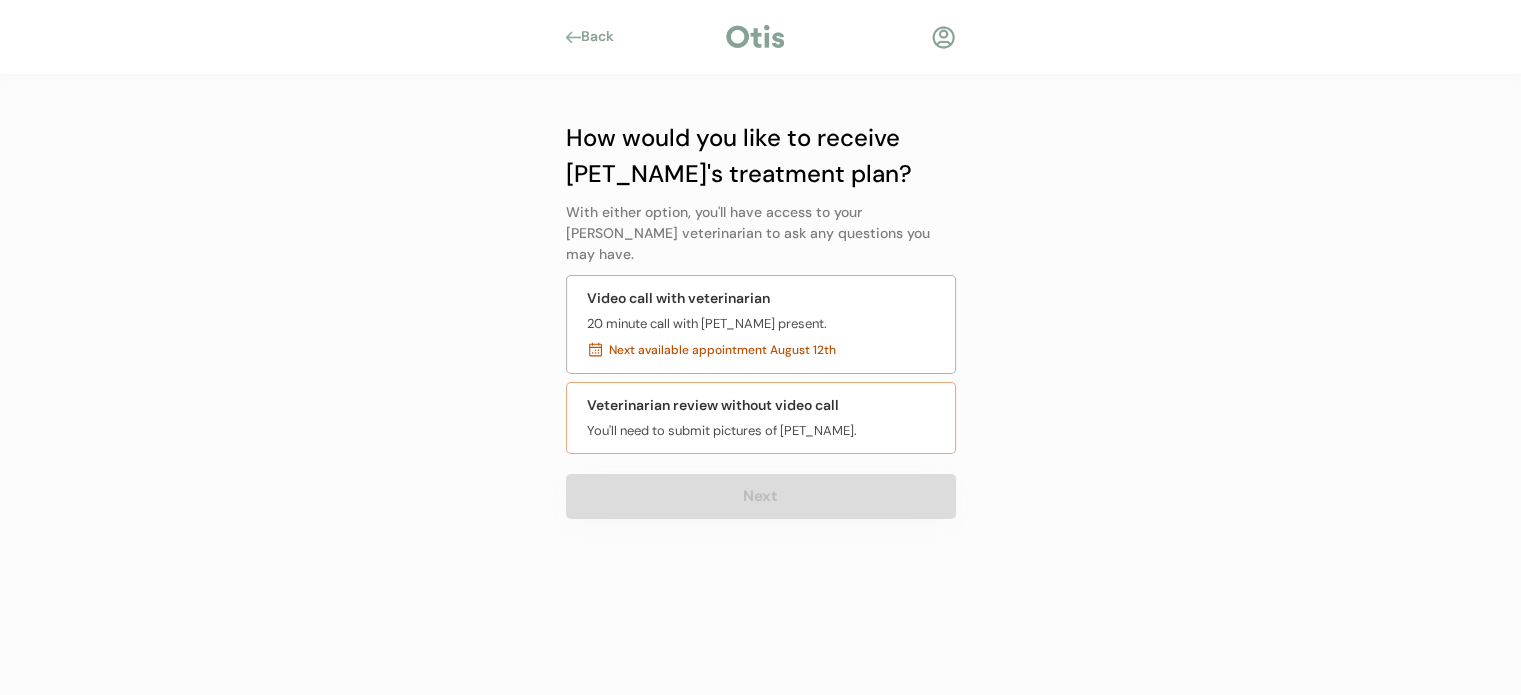 click on "Veterinarian review without video call You'll need to submit pictures of Nova." at bounding box center (761, 418) 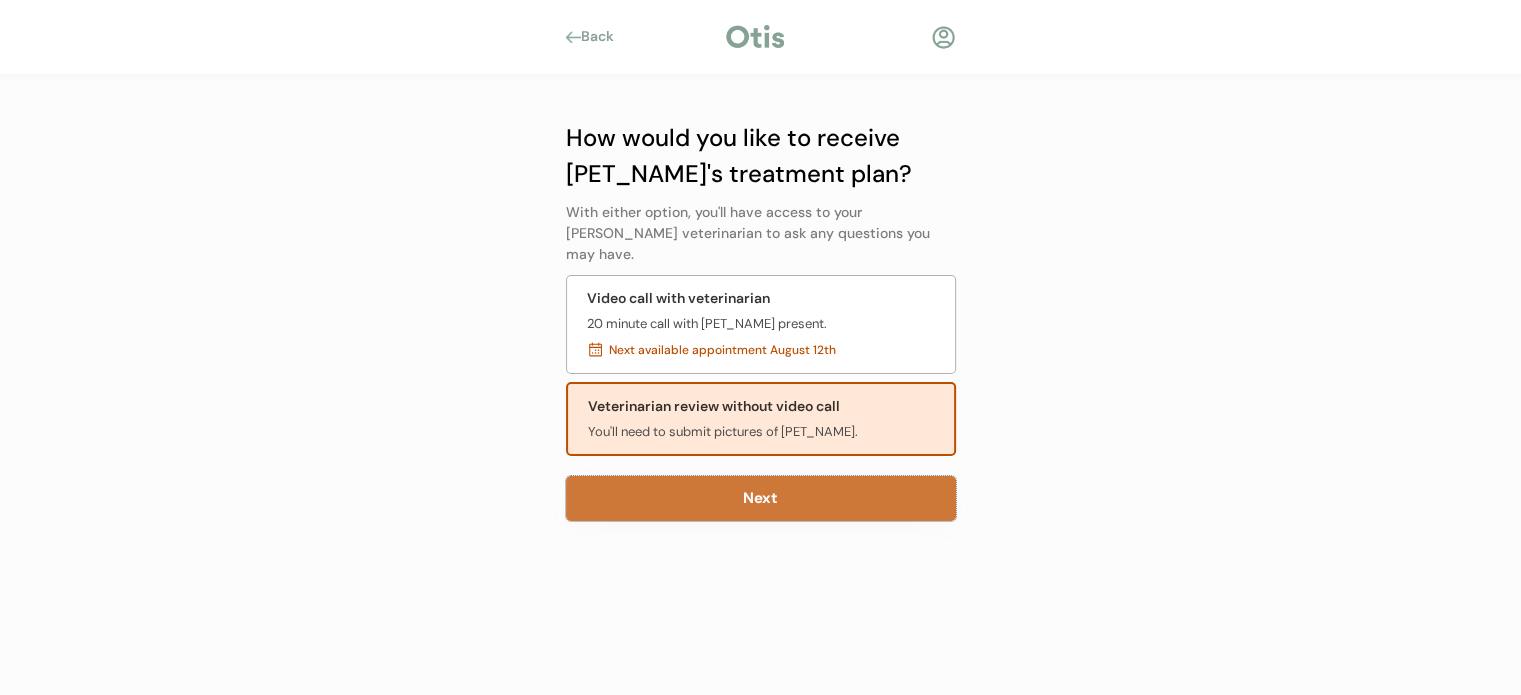 click on "Next" at bounding box center (761, 498) 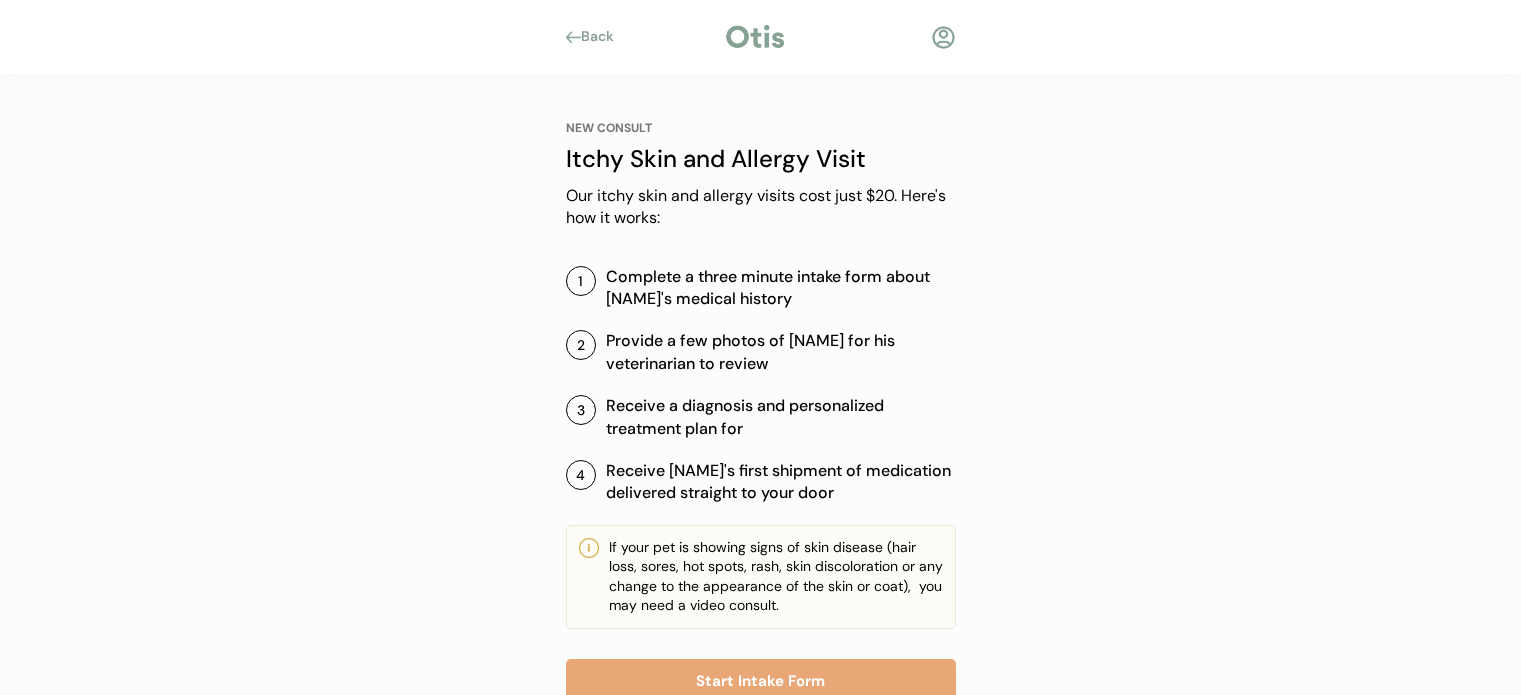 scroll, scrollTop: 0, scrollLeft: 0, axis: both 